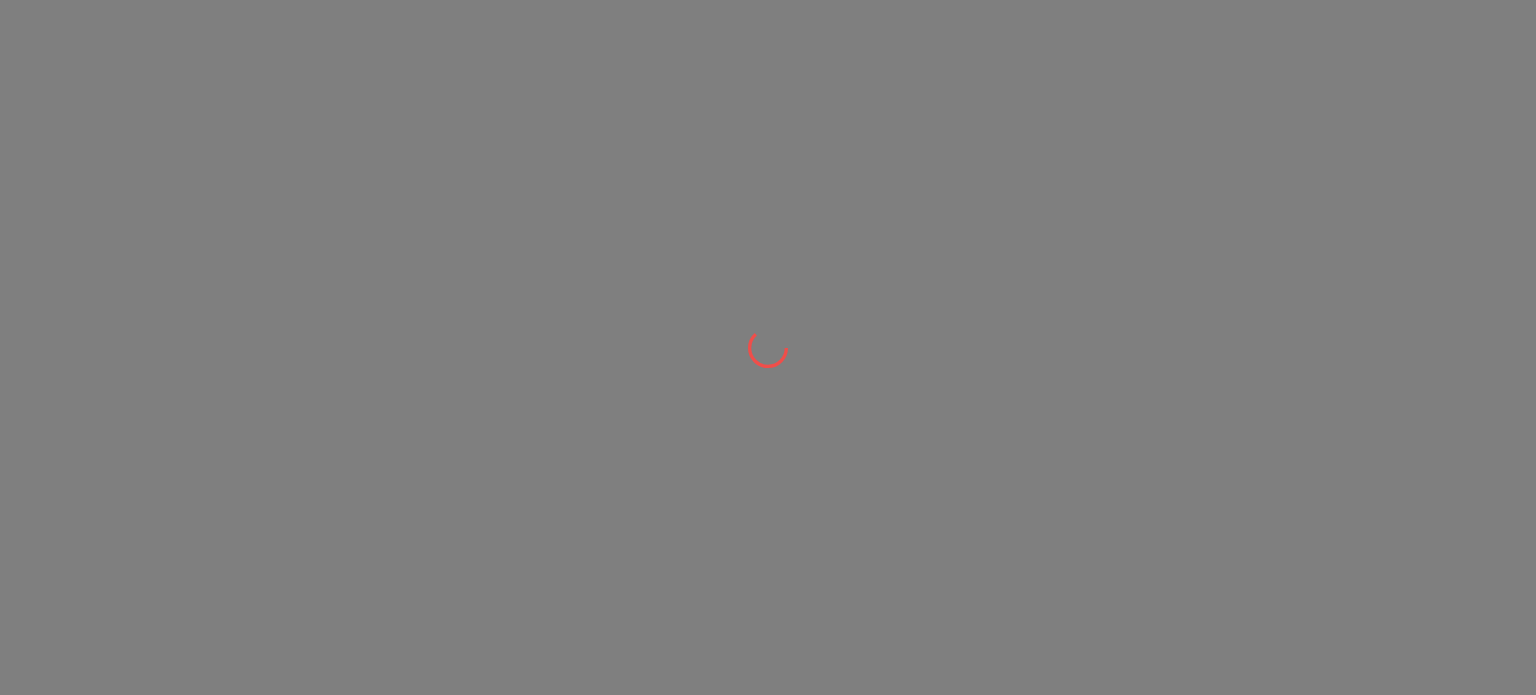 scroll, scrollTop: 0, scrollLeft: 0, axis: both 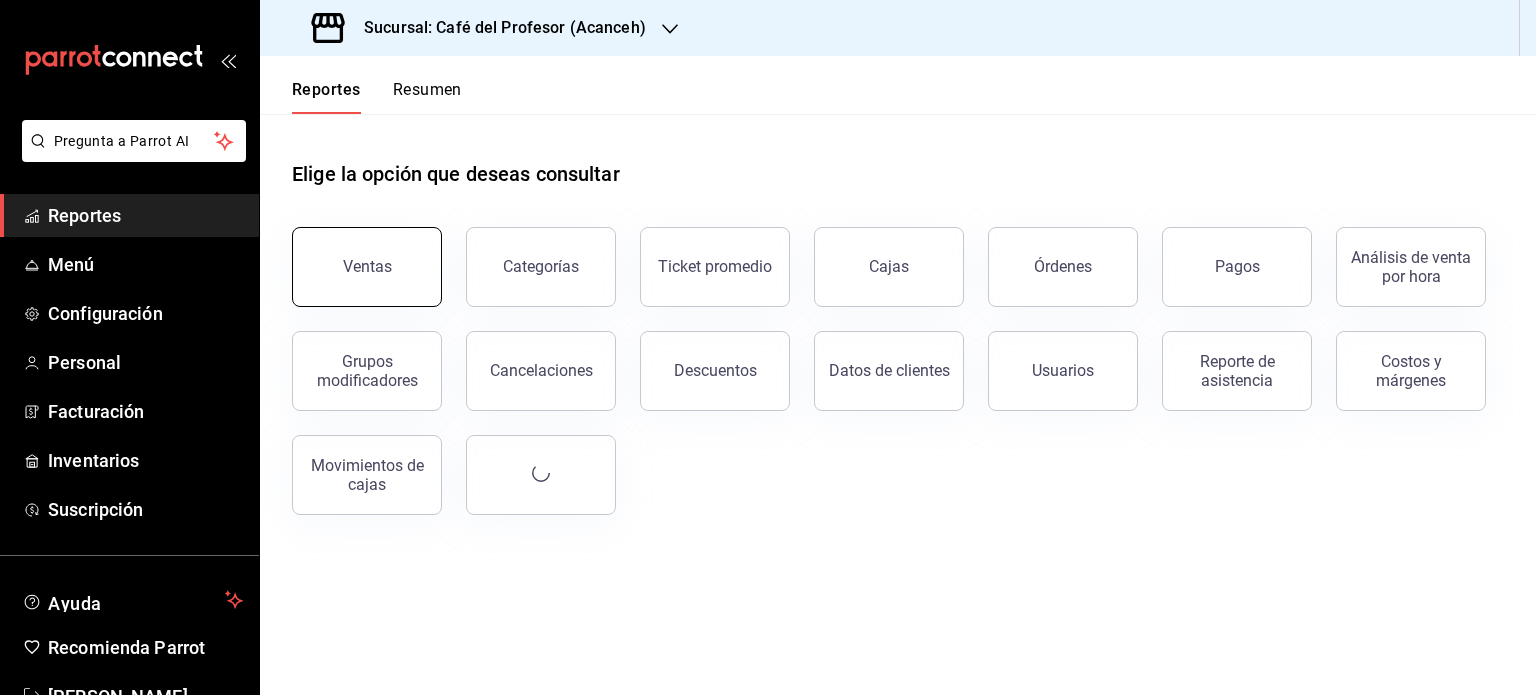 click on "Ventas" at bounding box center [367, 267] 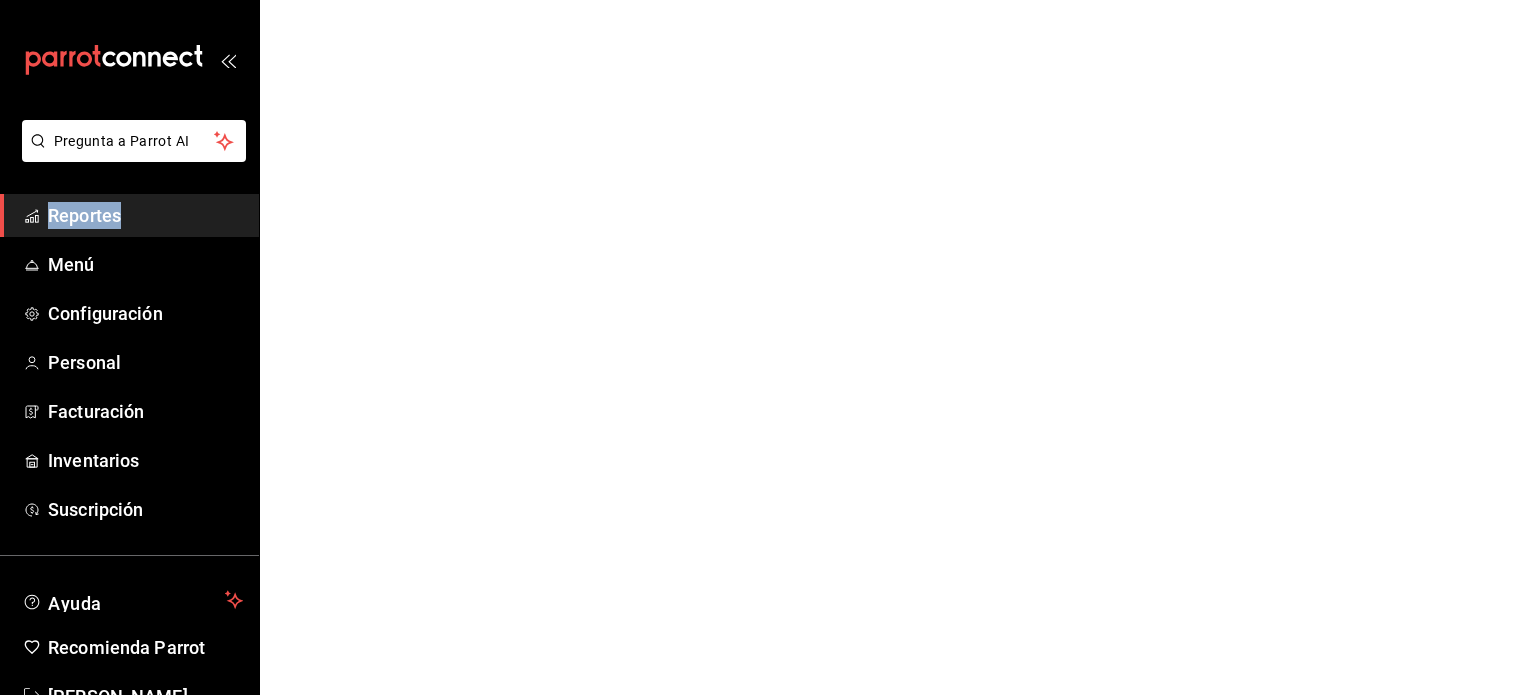 click on "Pregunta a Parrot AI Reportes   Menú   Configuración   Personal   Facturación   Inventarios   Suscripción   Ayuda Recomienda Parrot   Mireya Gonzalez   Sugerir nueva función   Pregunta a Parrot AI Reportes   Menú   Configuración   Personal   Facturación   Inventarios   Suscripción   Ayuda Recomienda Parrot   Mireya Gonzalez   Sugerir nueva función   Visitar centro de ayuda (81) 2046 6363 soporte@parrotsoftware.io Visitar centro de ayuda (81) 2046 6363 soporte@parrotsoftware.io" at bounding box center [768, 0] 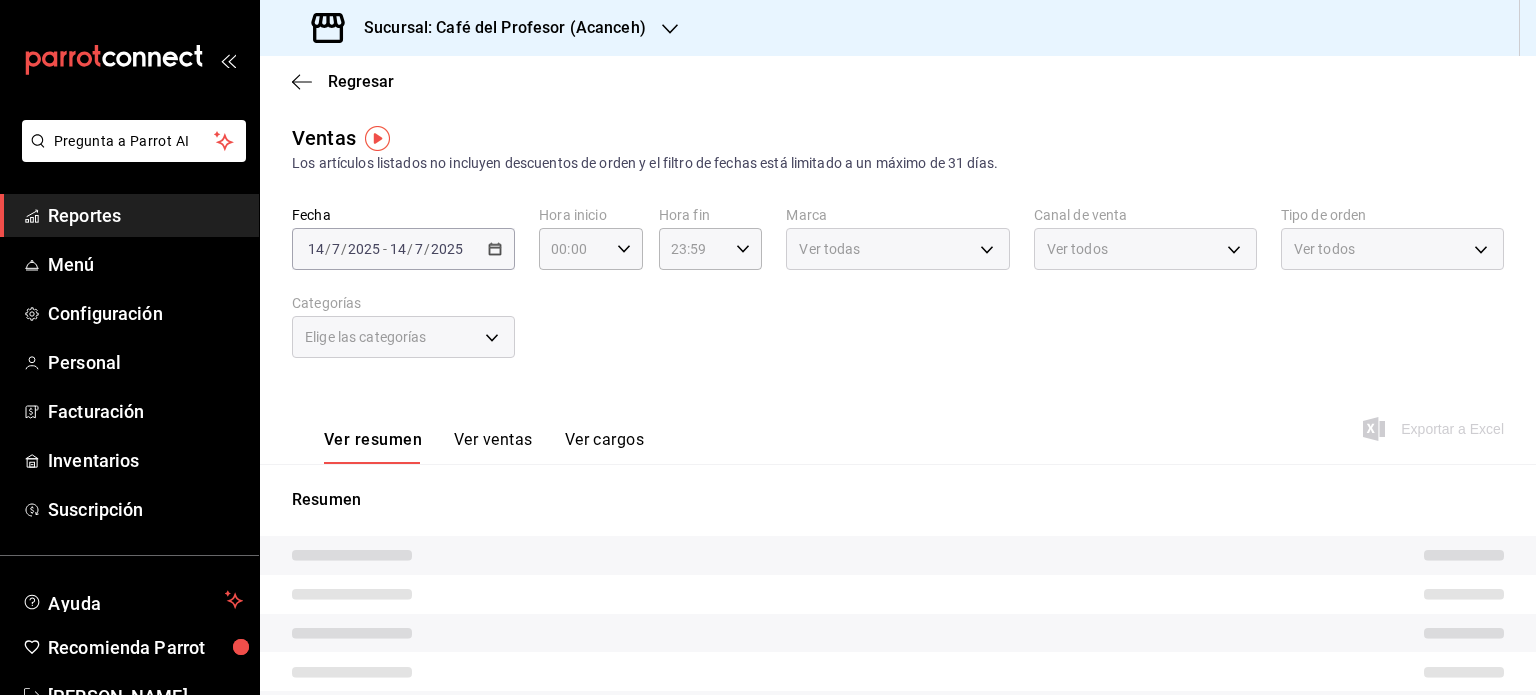 click on "Ver resumen Ver ventas Ver cargos Exportar a Excel" at bounding box center (898, 423) 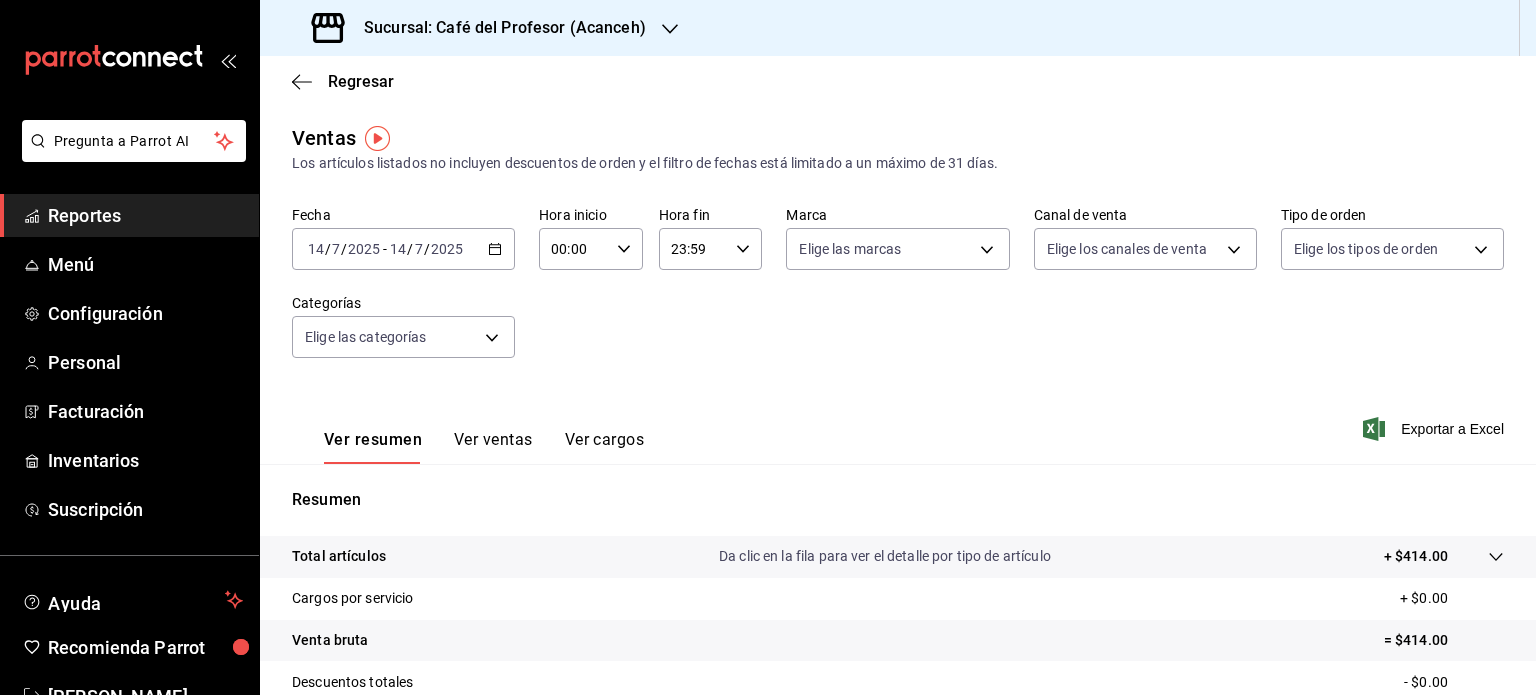 click on "2025-07-14 14 / 7 / 2025 - 2025-07-14 14 / 7 / 2025" at bounding box center (403, 249) 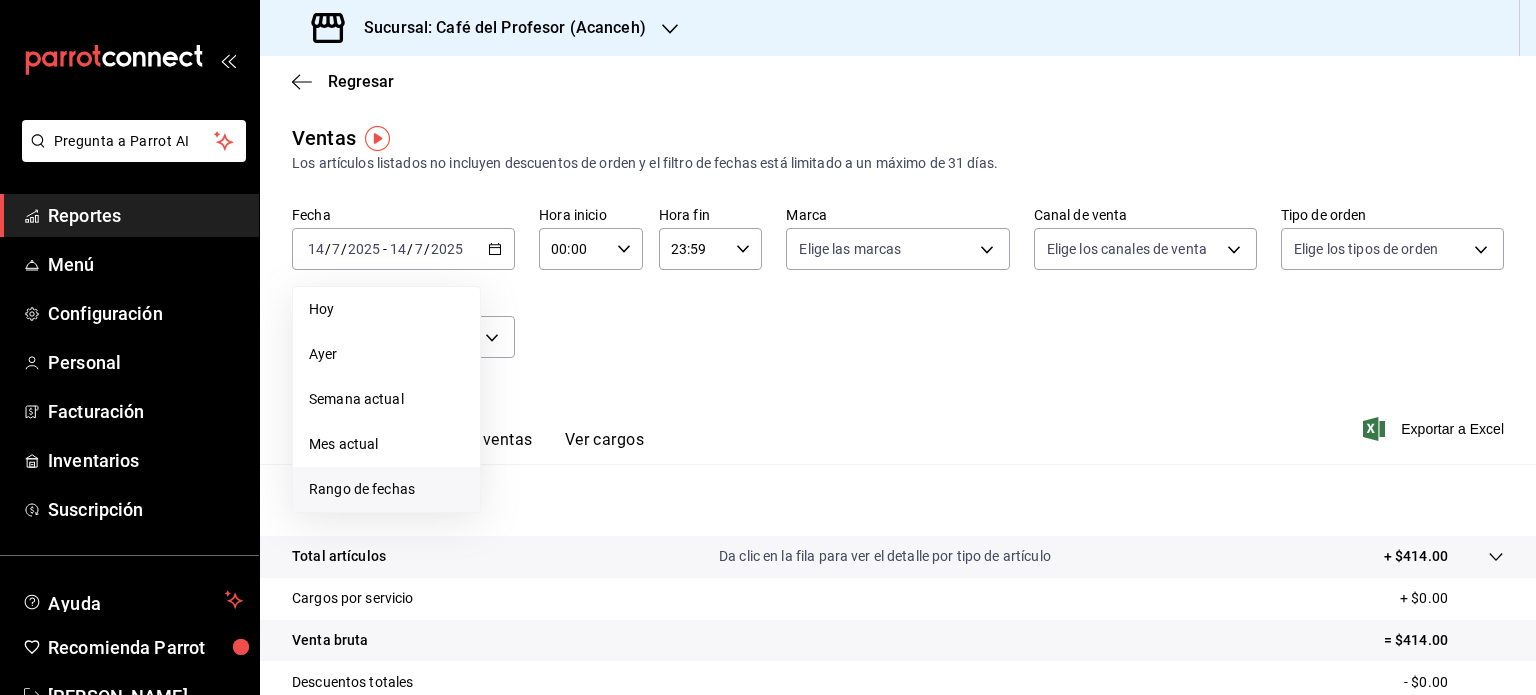 click on "Rango de fechas" at bounding box center [386, 489] 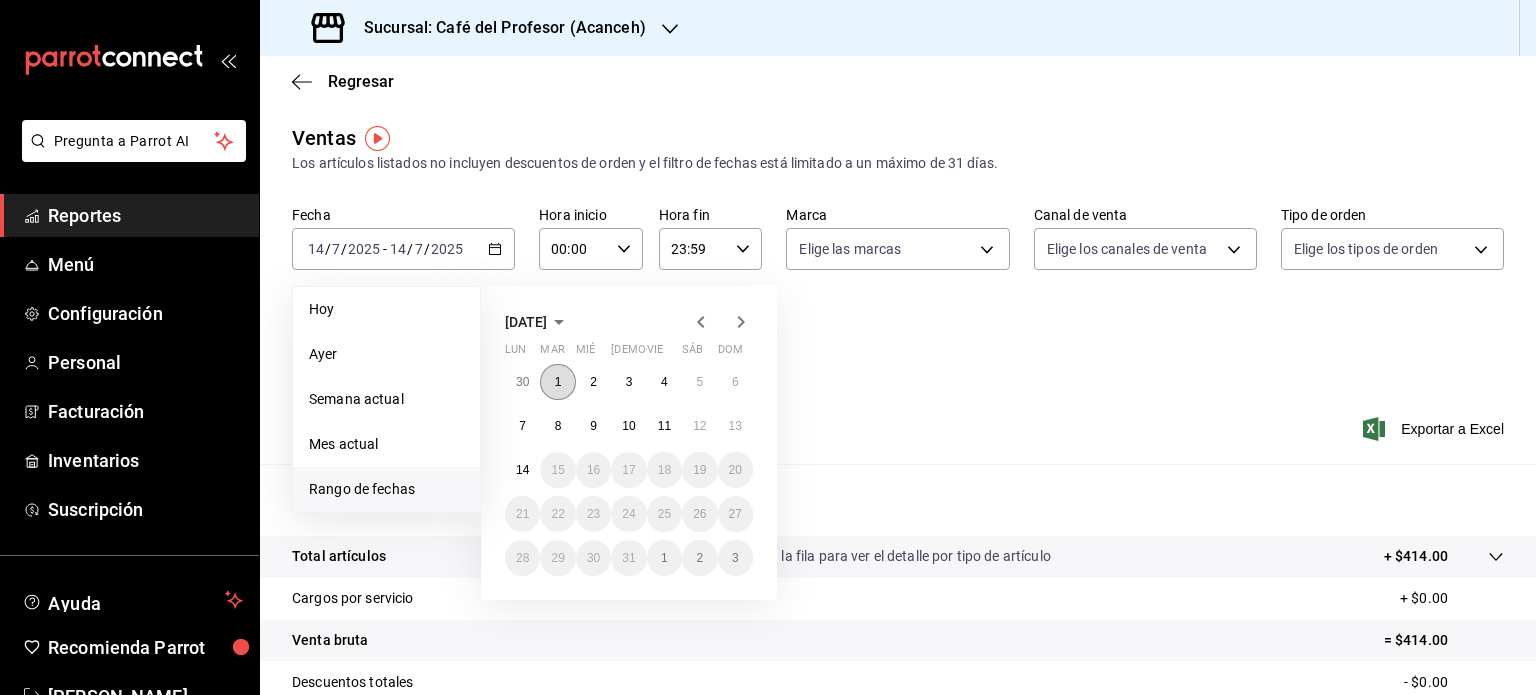 click on "1" at bounding box center [557, 382] 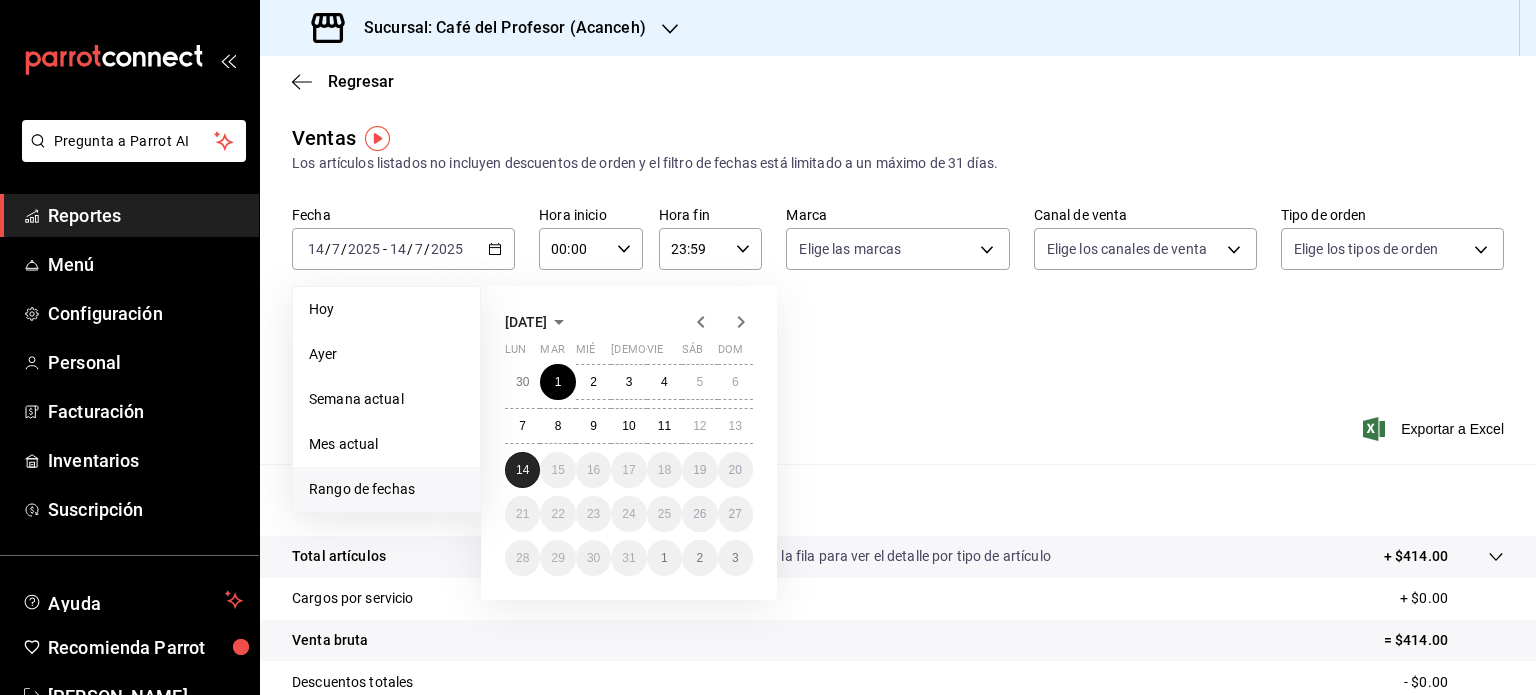 click on "14" at bounding box center (522, 470) 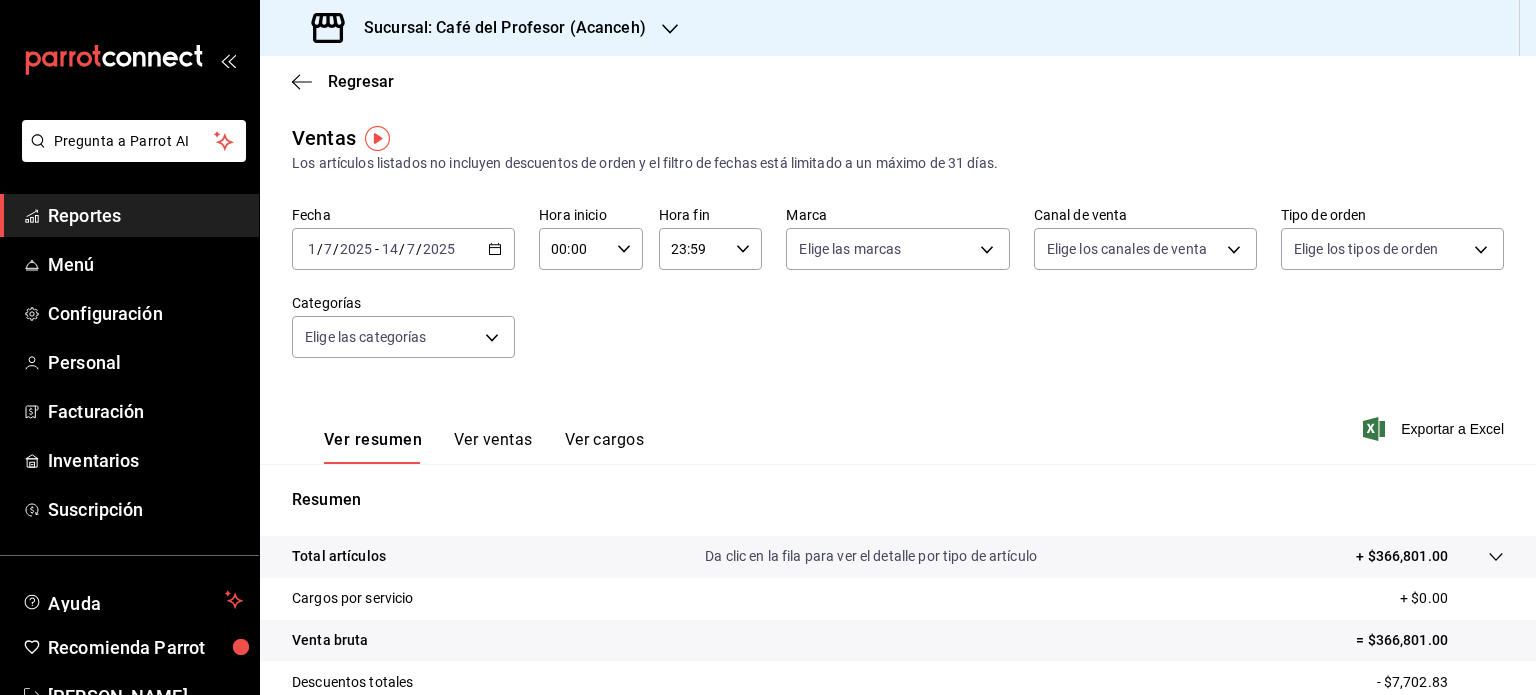 click 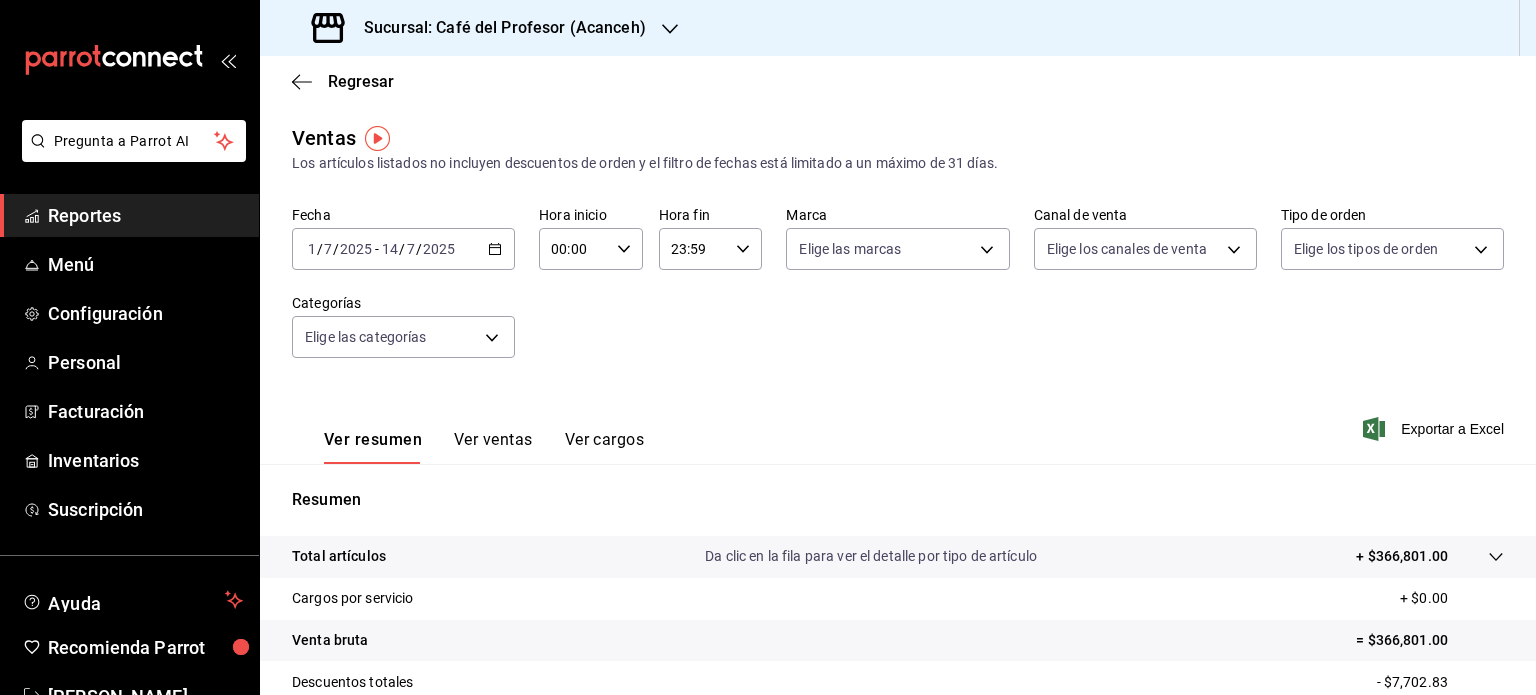 click on "Ver resumen Ver ventas Ver cargos Exportar a Excel" at bounding box center (898, 423) 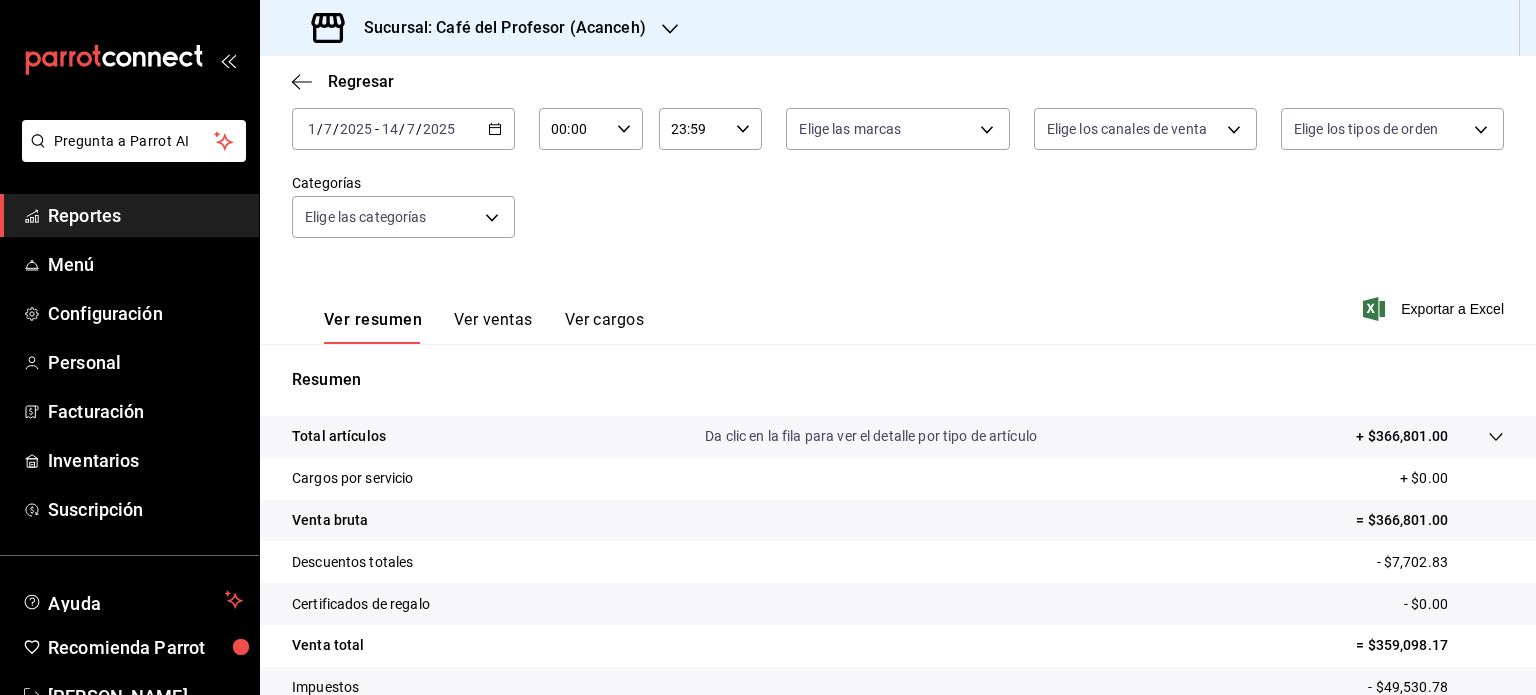 scroll, scrollTop: 160, scrollLeft: 0, axis: vertical 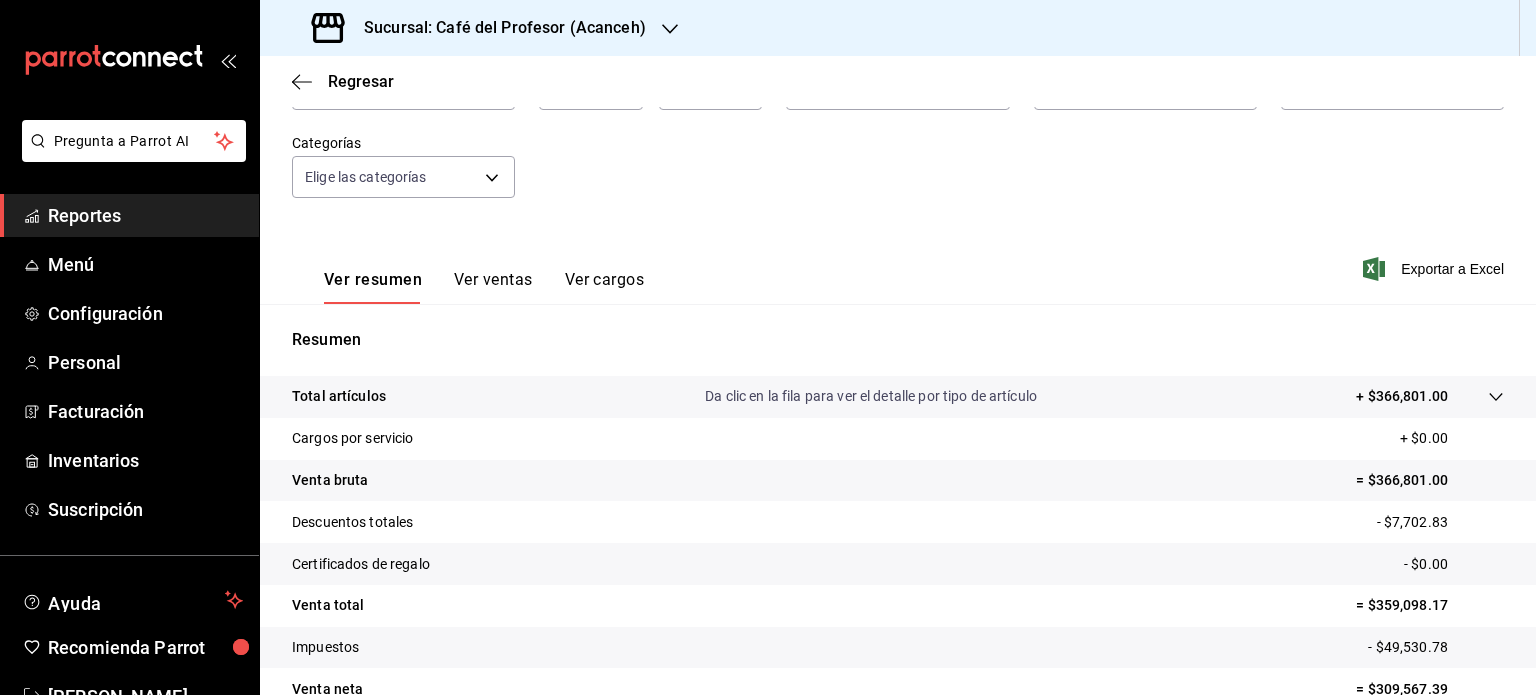 click on "Reportes" at bounding box center (145, 215) 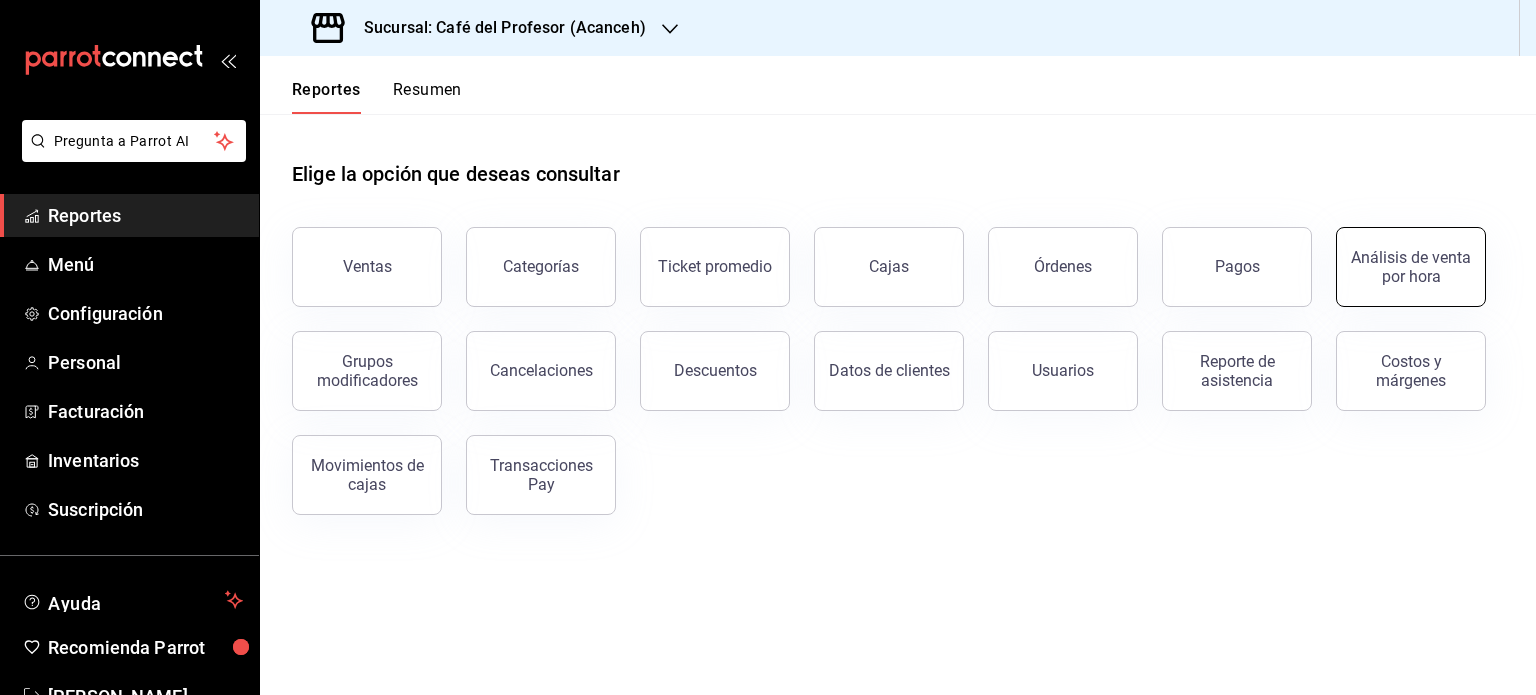 click on "Análisis de venta por hora" at bounding box center (1411, 267) 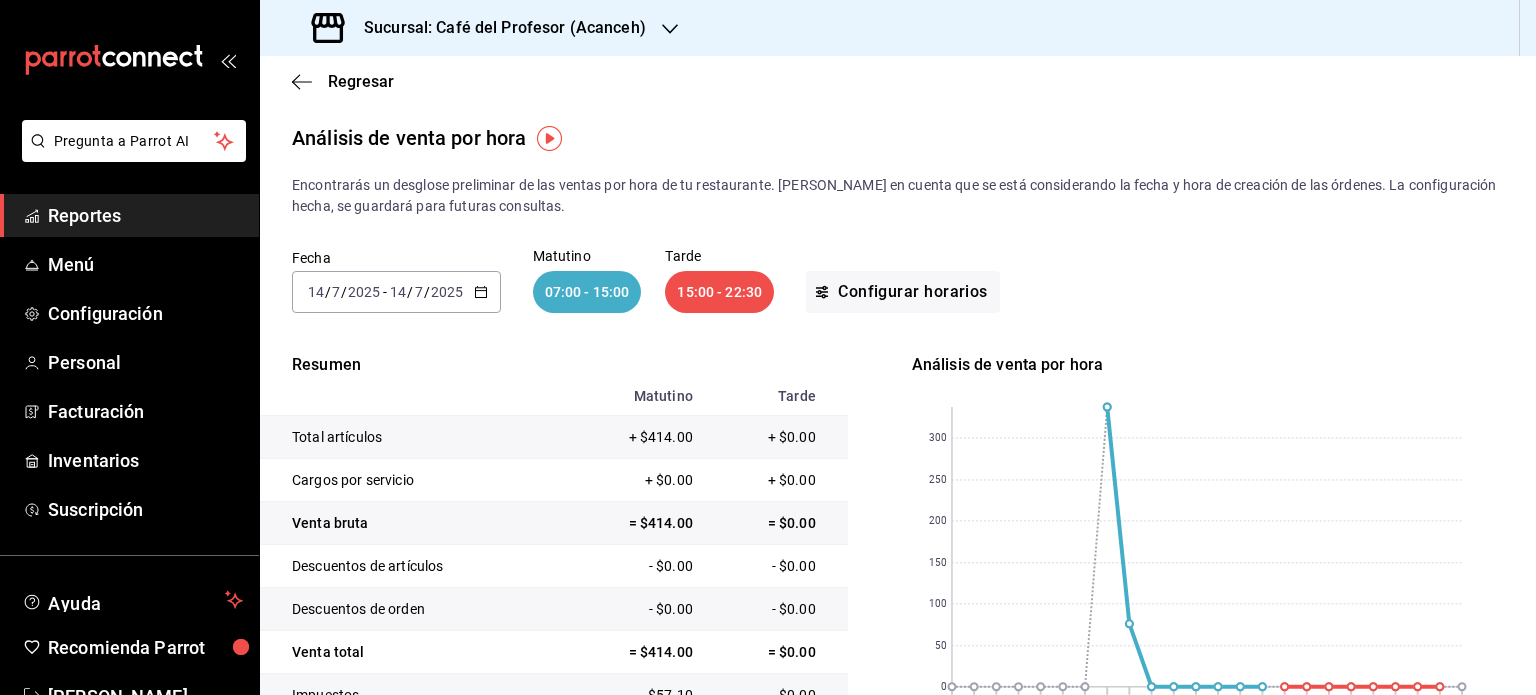 click on "2025-07-14 14 / 7 / 2025 - 2025-07-14 14 / 7 / 2025" at bounding box center [396, 292] 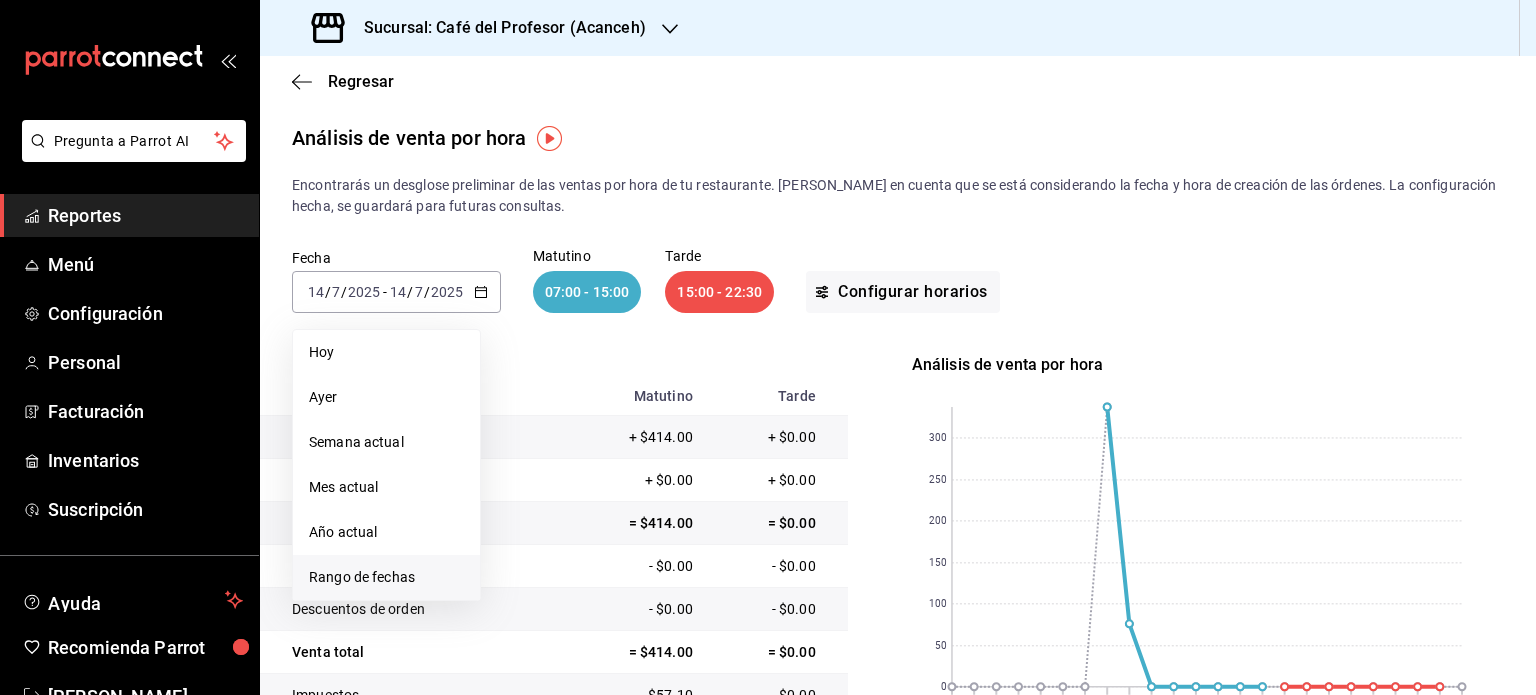 click on "Rango de fechas" at bounding box center (386, 577) 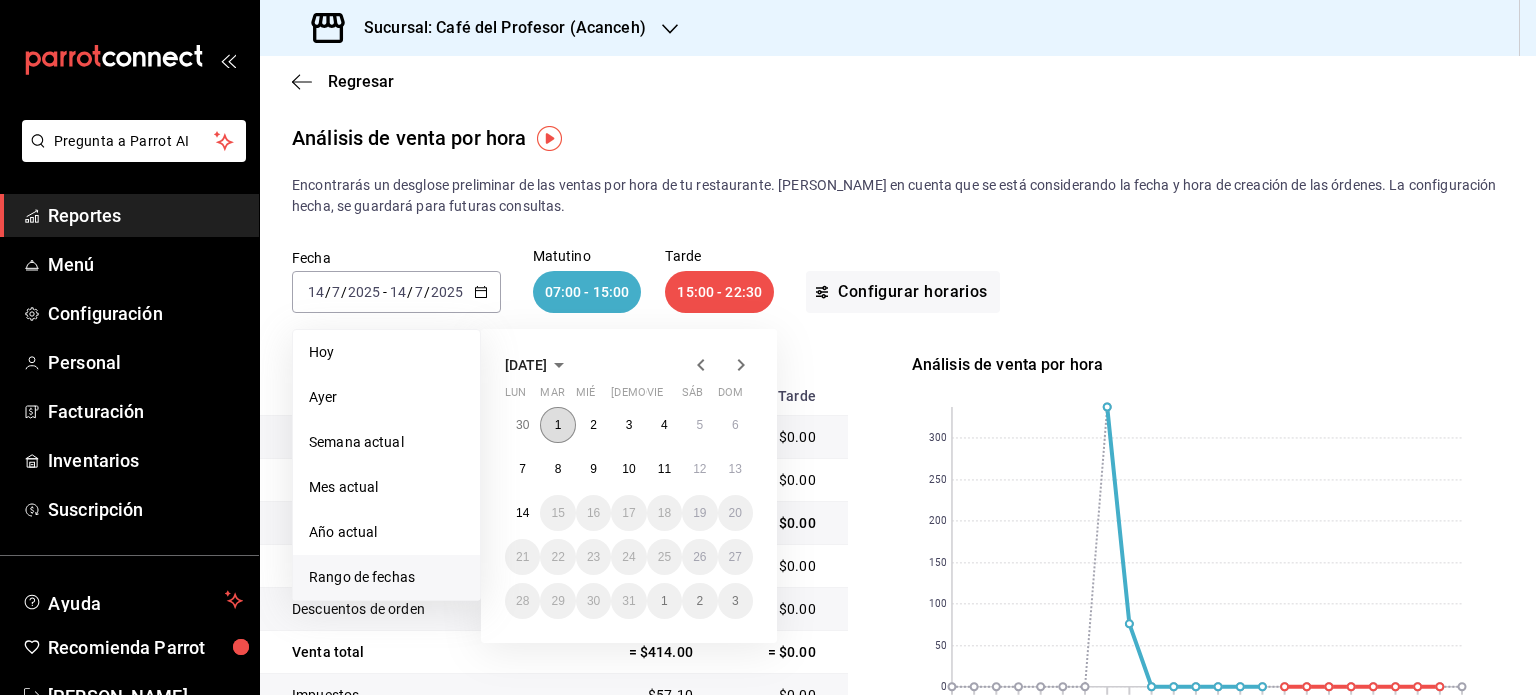 click on "1" at bounding box center (557, 425) 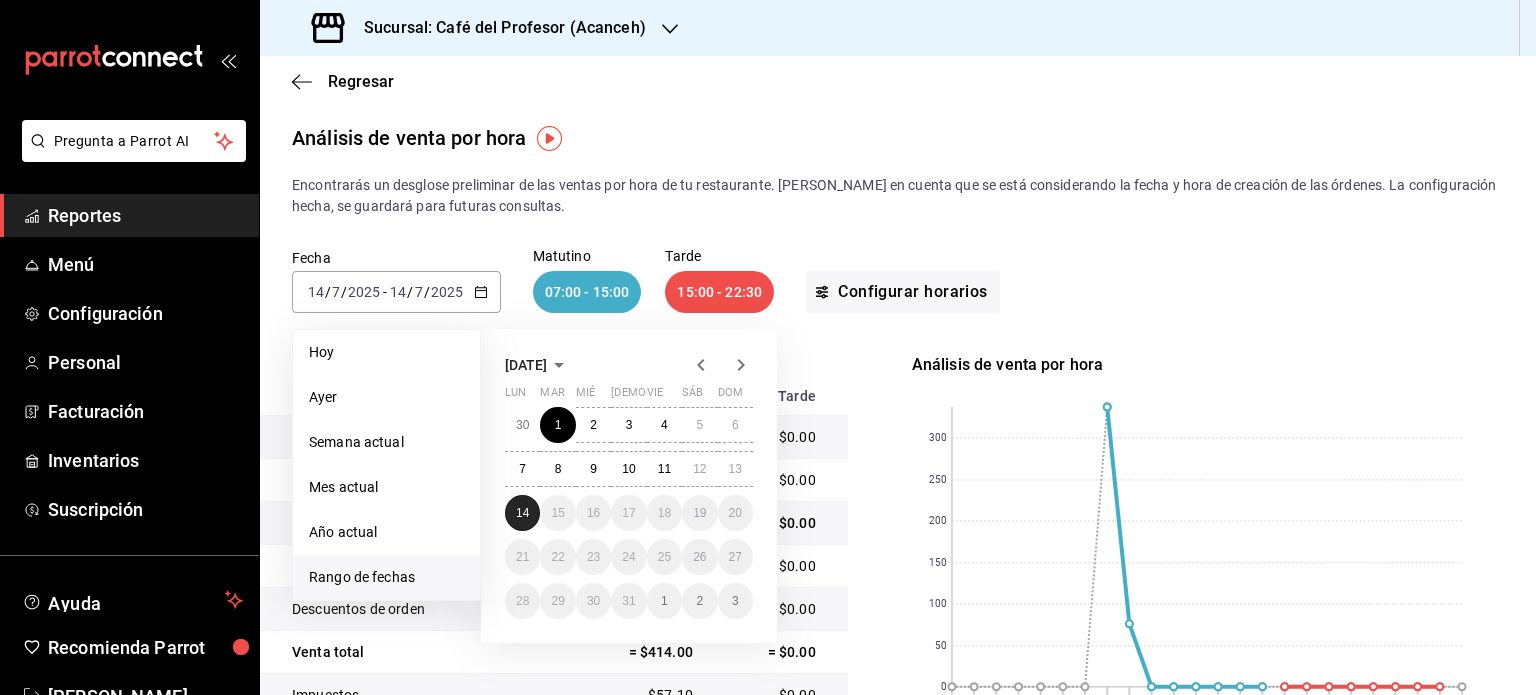 click on "14" at bounding box center (522, 513) 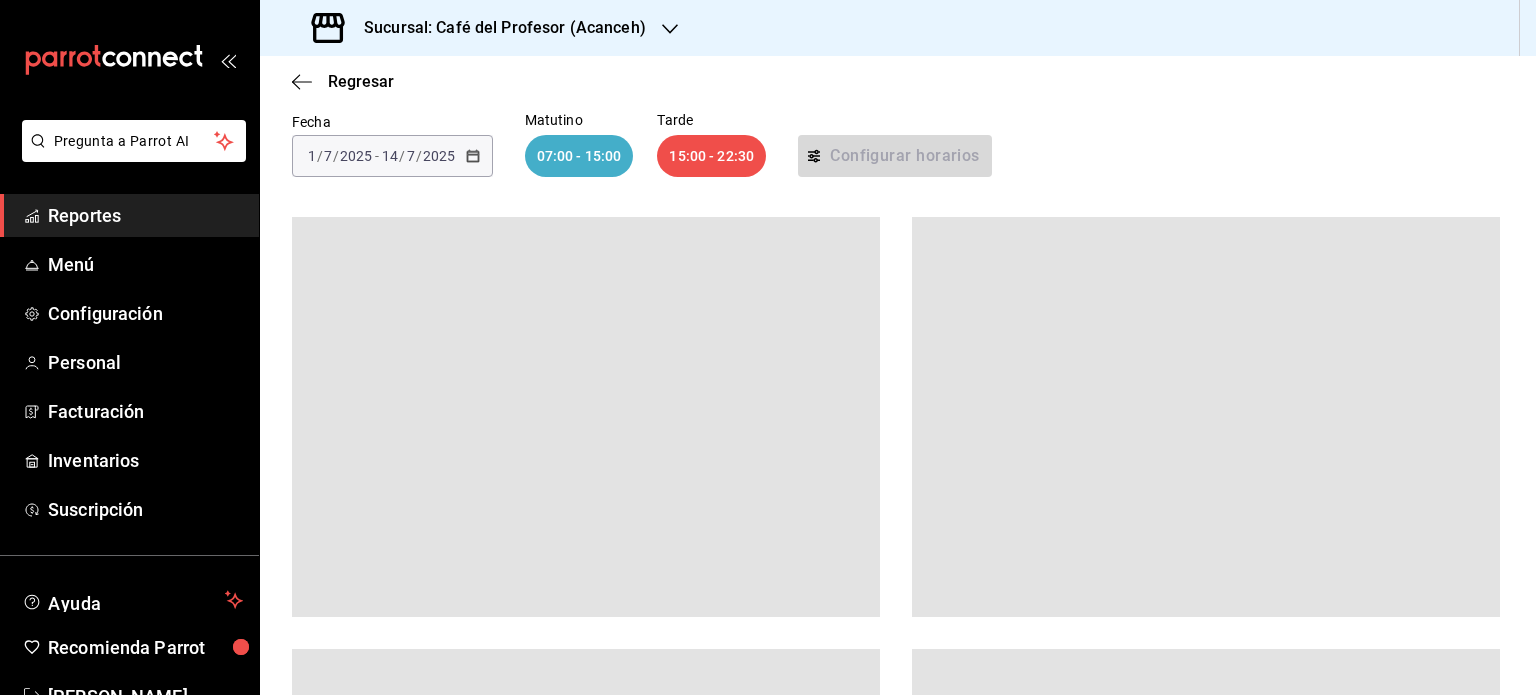 scroll, scrollTop: 120, scrollLeft: 0, axis: vertical 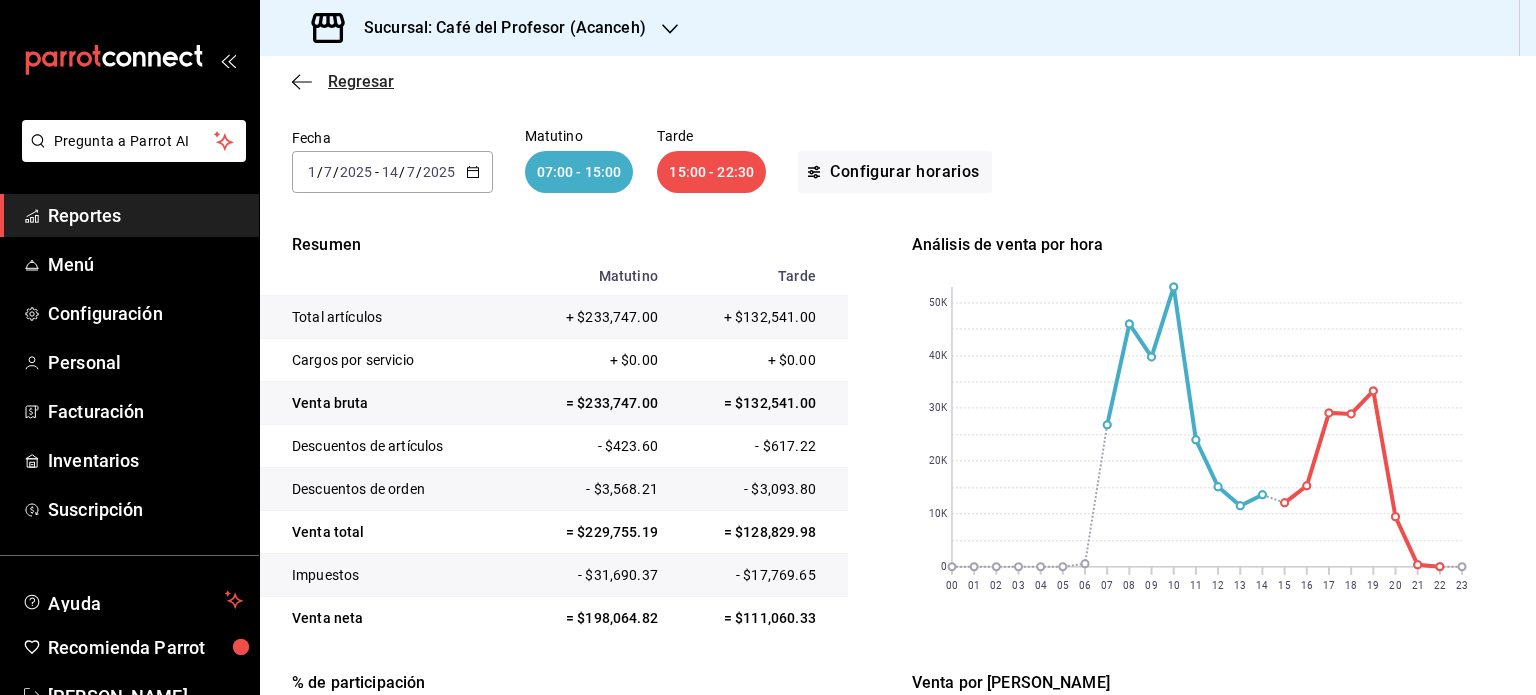 click 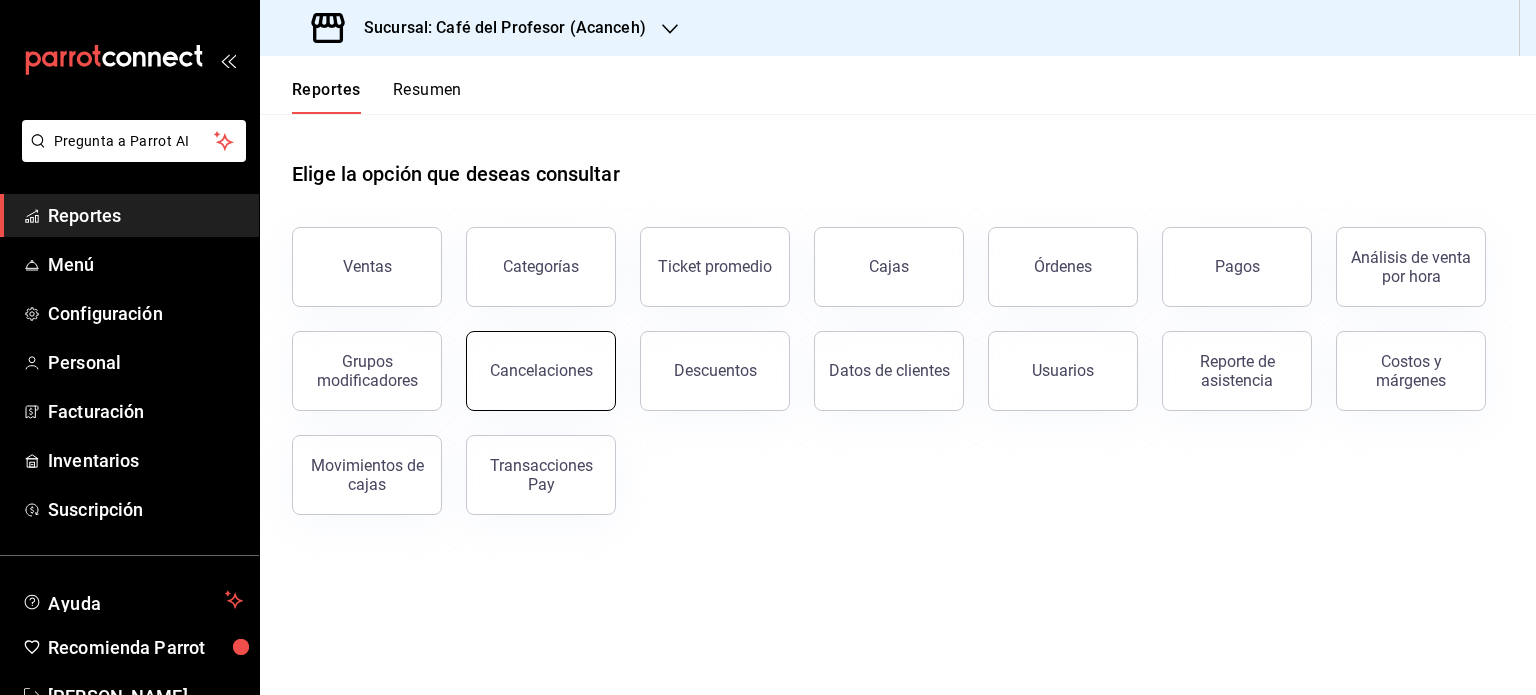 click on "Cancelaciones" at bounding box center [541, 371] 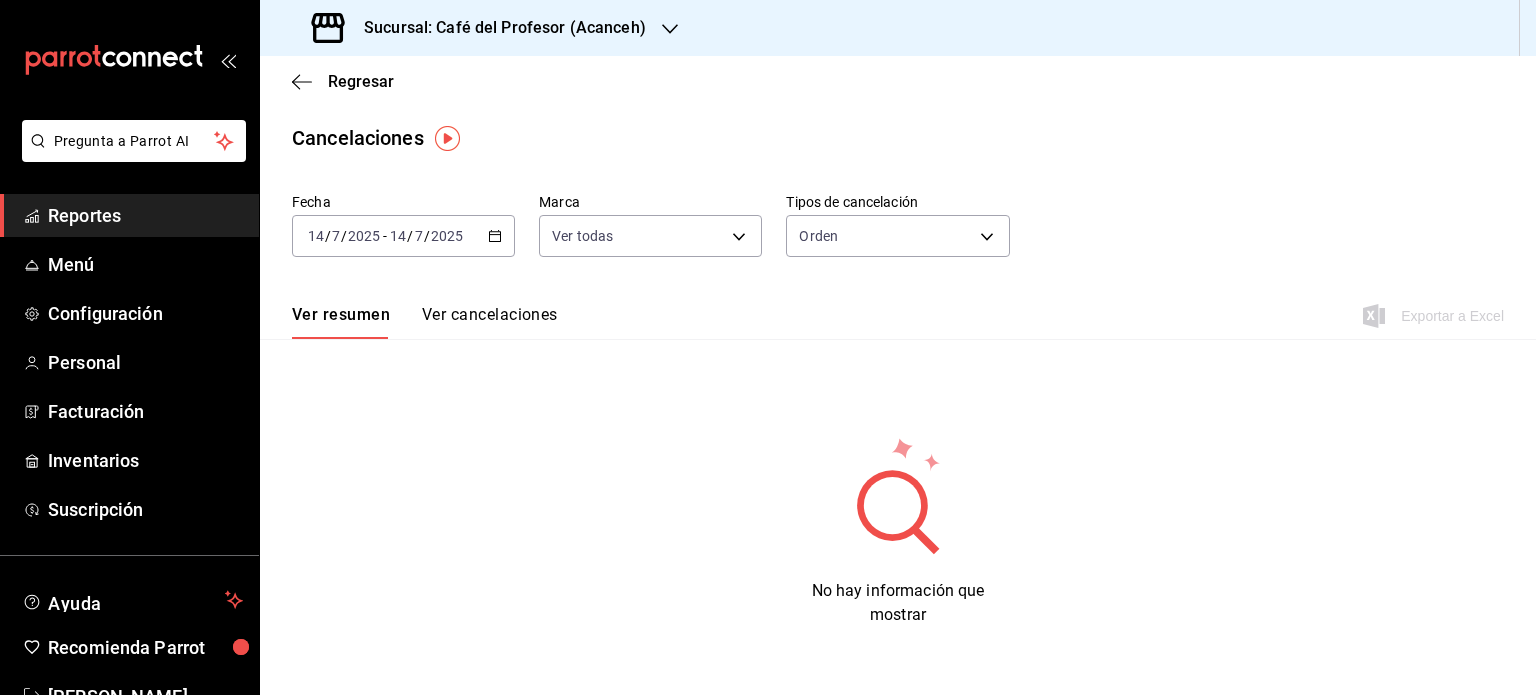 click 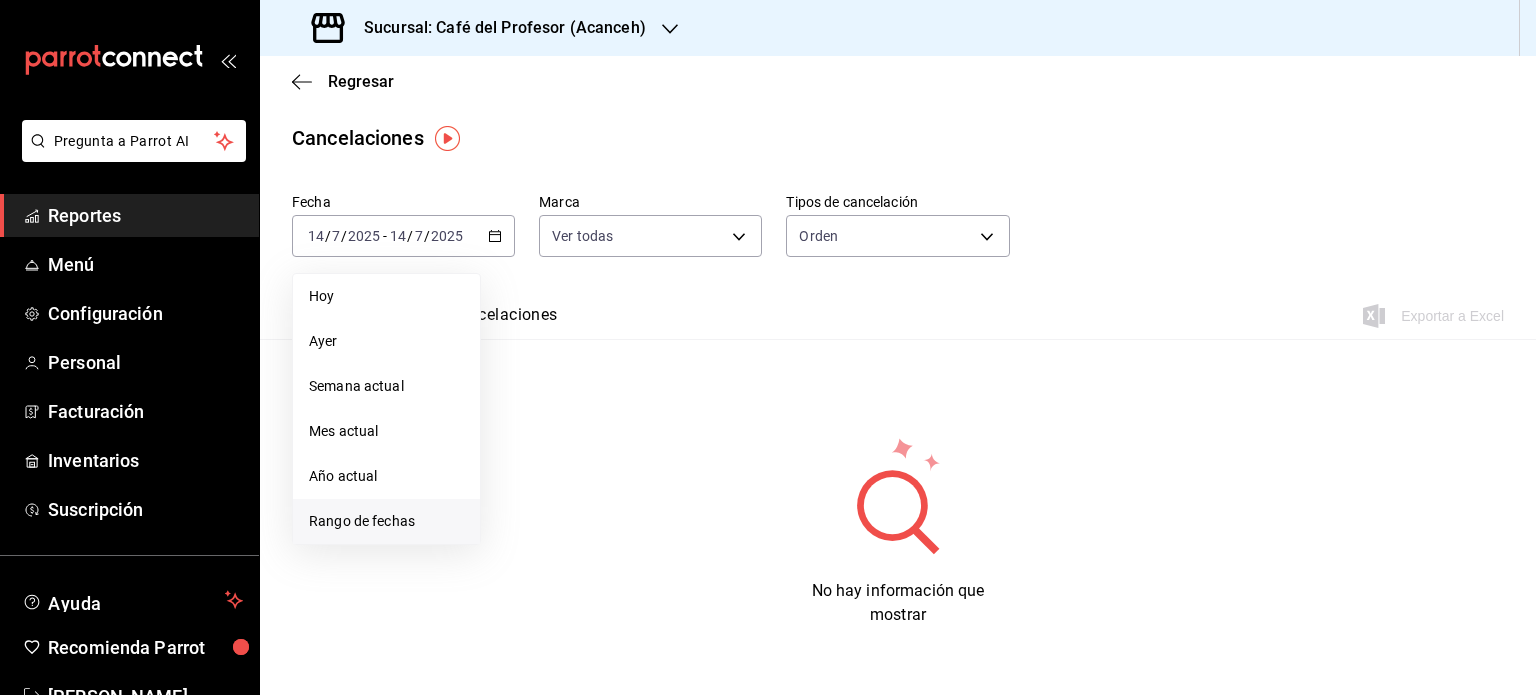 click on "Rango de fechas" at bounding box center (386, 521) 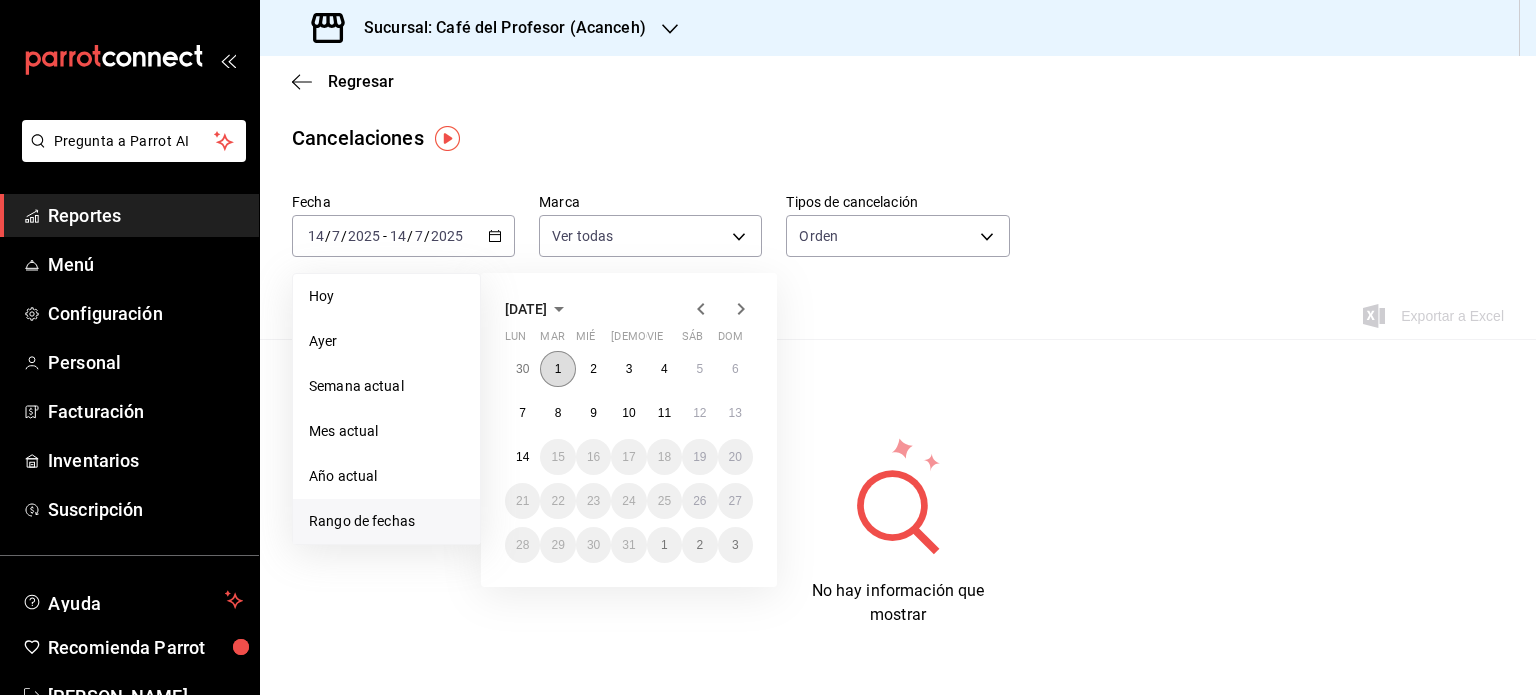 click on "1" at bounding box center (558, 369) 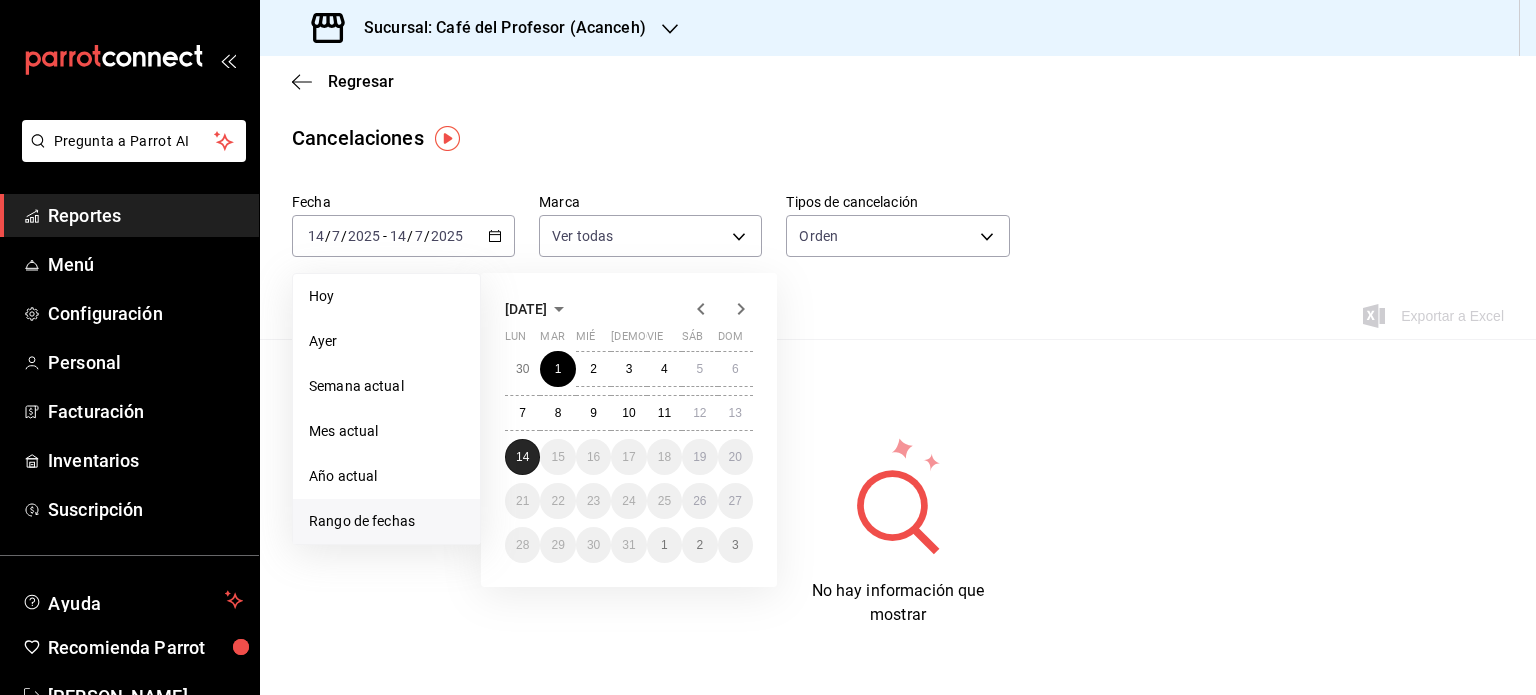 click on "14" at bounding box center (522, 457) 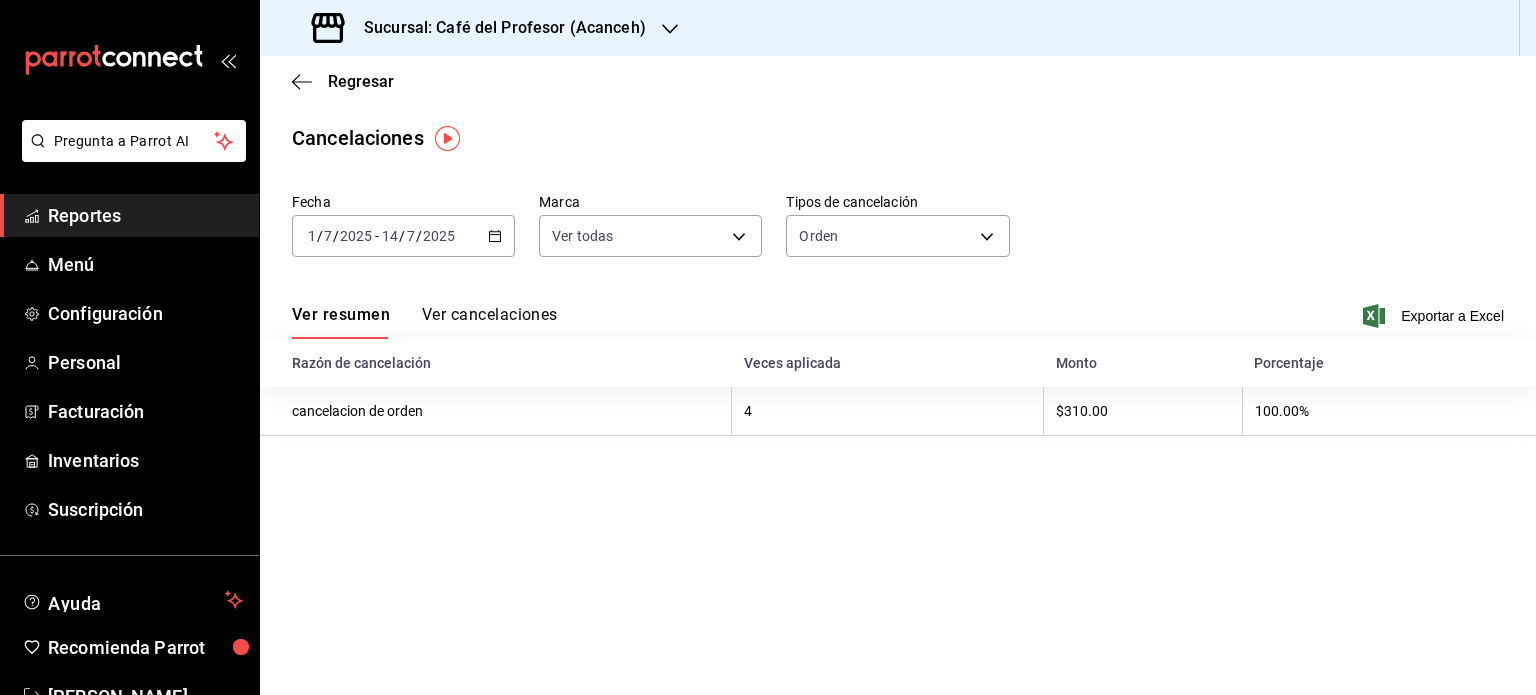 click on "Ver cancelaciones" at bounding box center [490, 322] 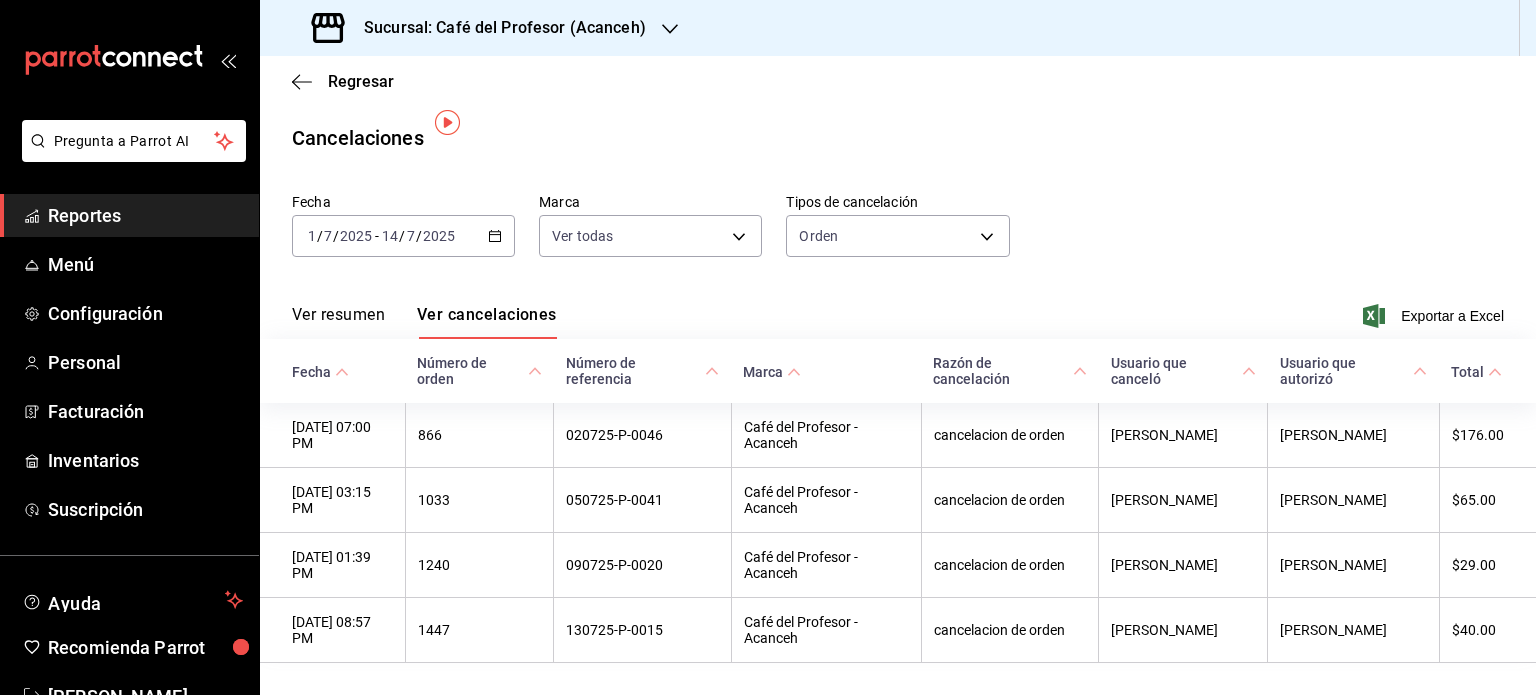 scroll, scrollTop: 40, scrollLeft: 0, axis: vertical 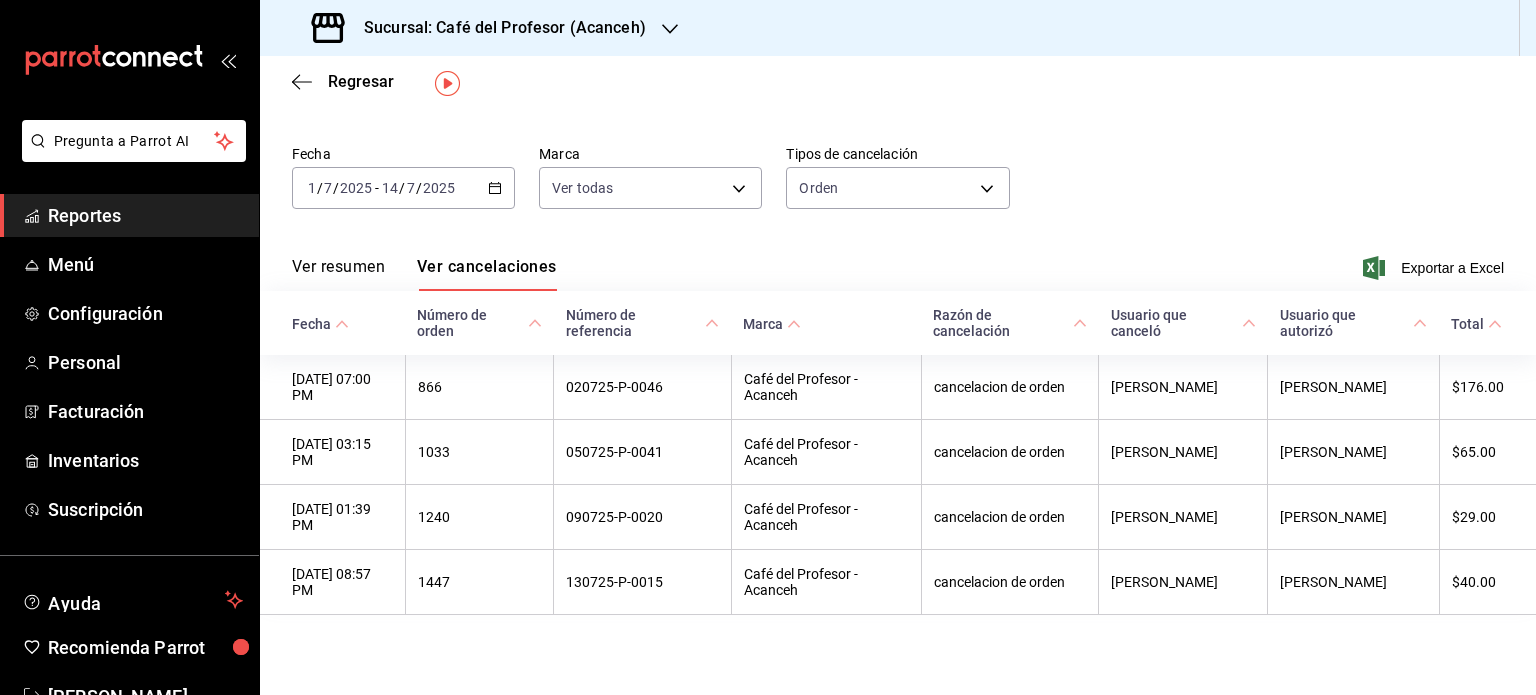 click 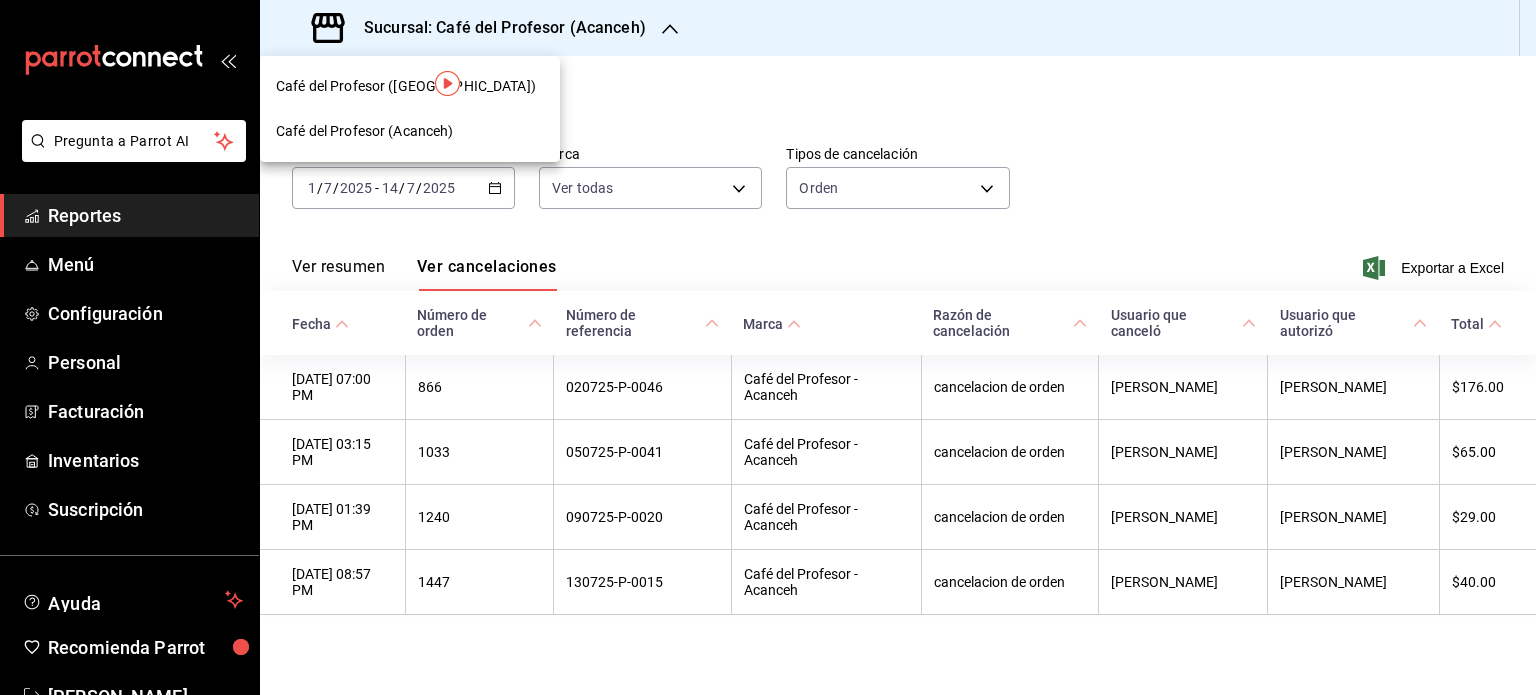 click at bounding box center (447, 83) 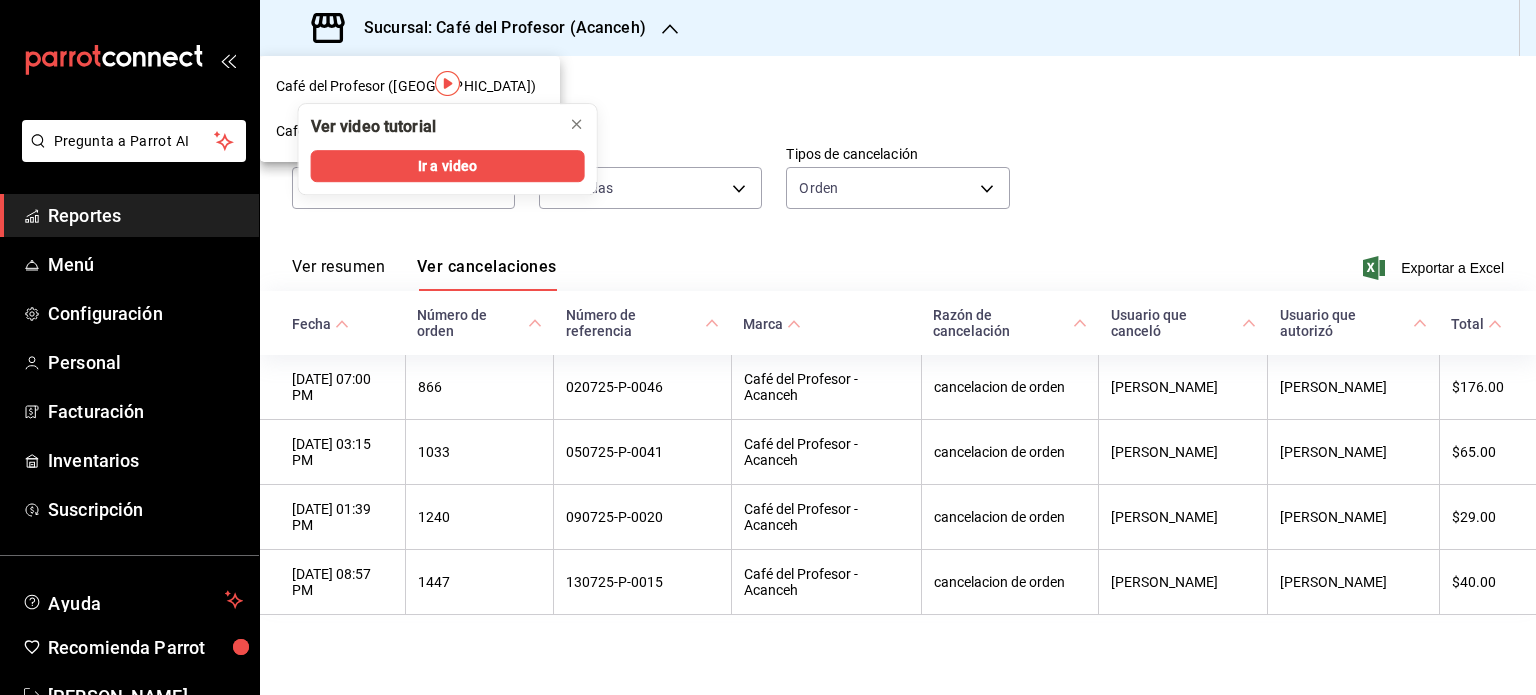 click on "Café del Profesor (Cancun)" at bounding box center (406, 86) 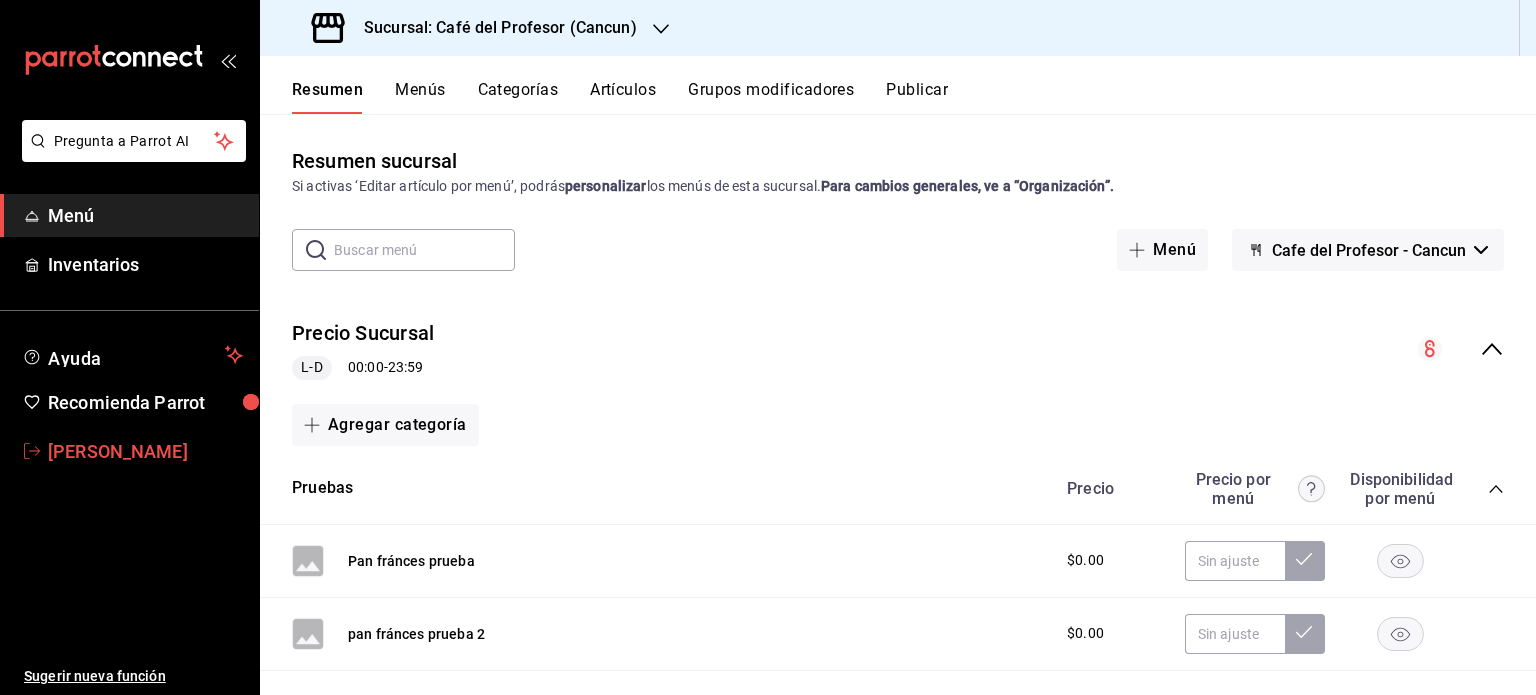 click on "Mireya Gonzalez" at bounding box center [145, 451] 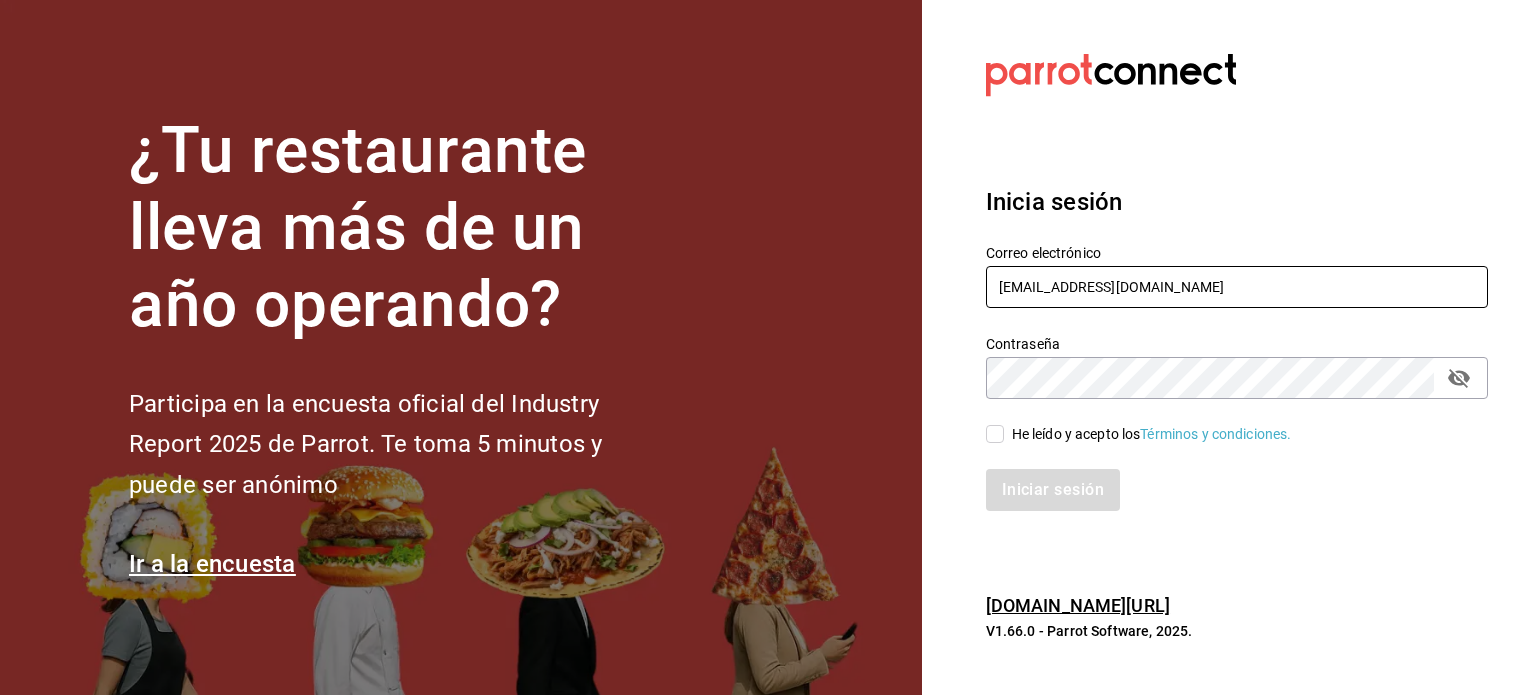 click on "operacioncocina@cafedelprofesor.mx" at bounding box center [1237, 287] 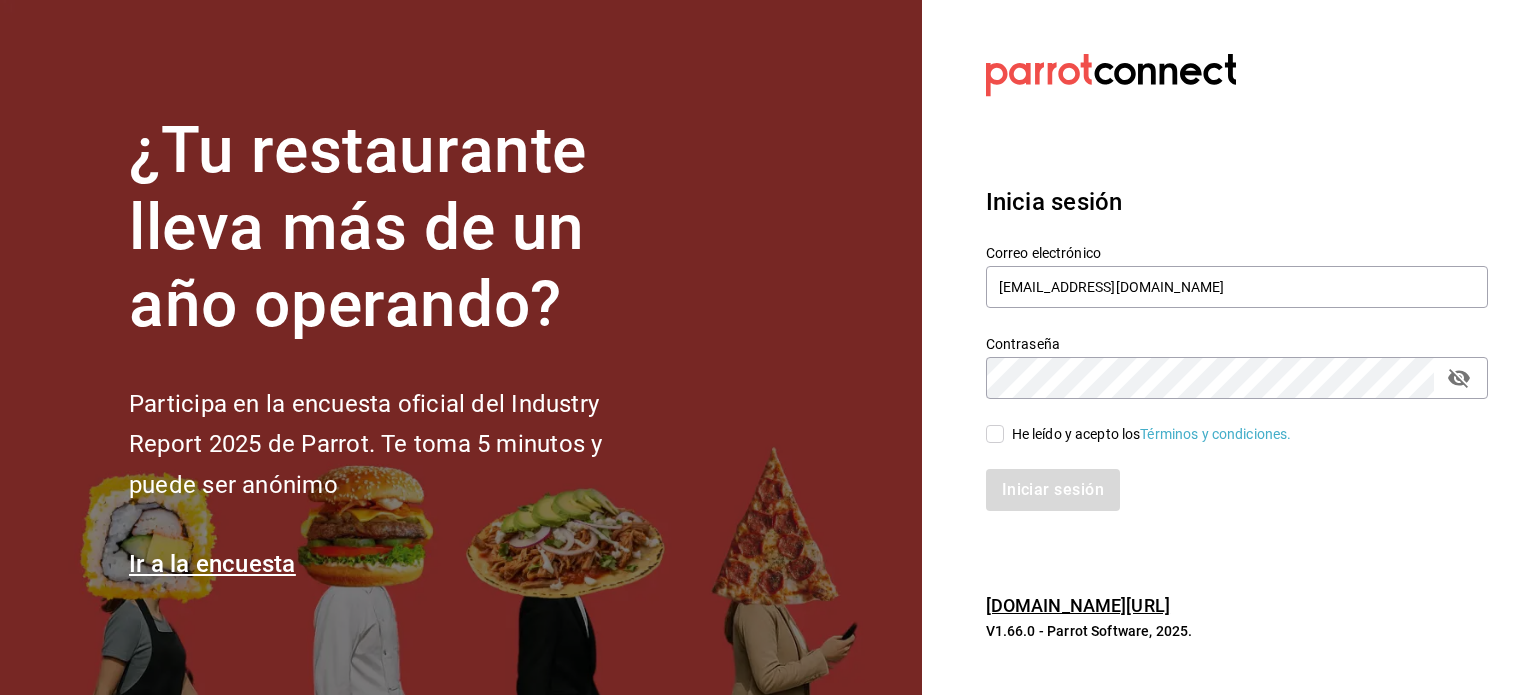 click on "He leído y acepto los  Términos y condiciones." at bounding box center (995, 434) 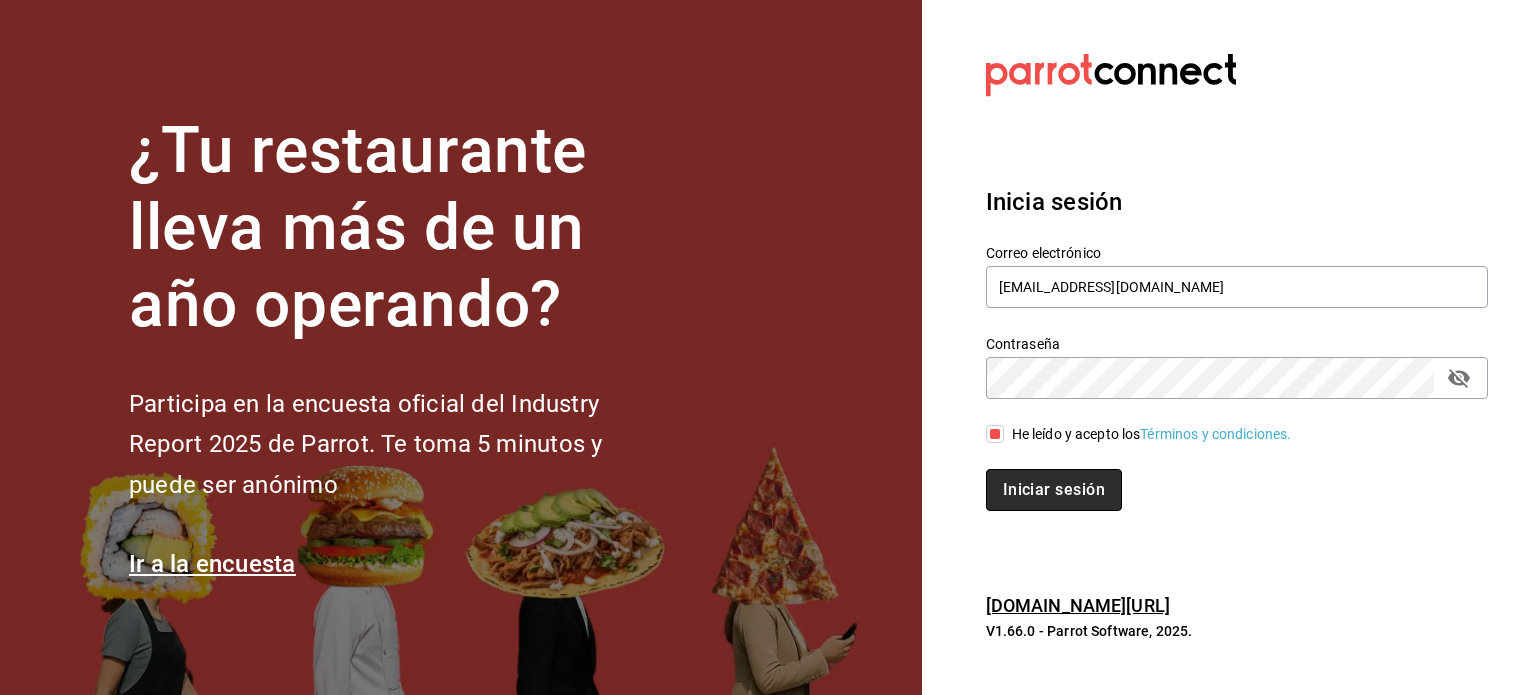 click on "Iniciar sesión" at bounding box center (1054, 490) 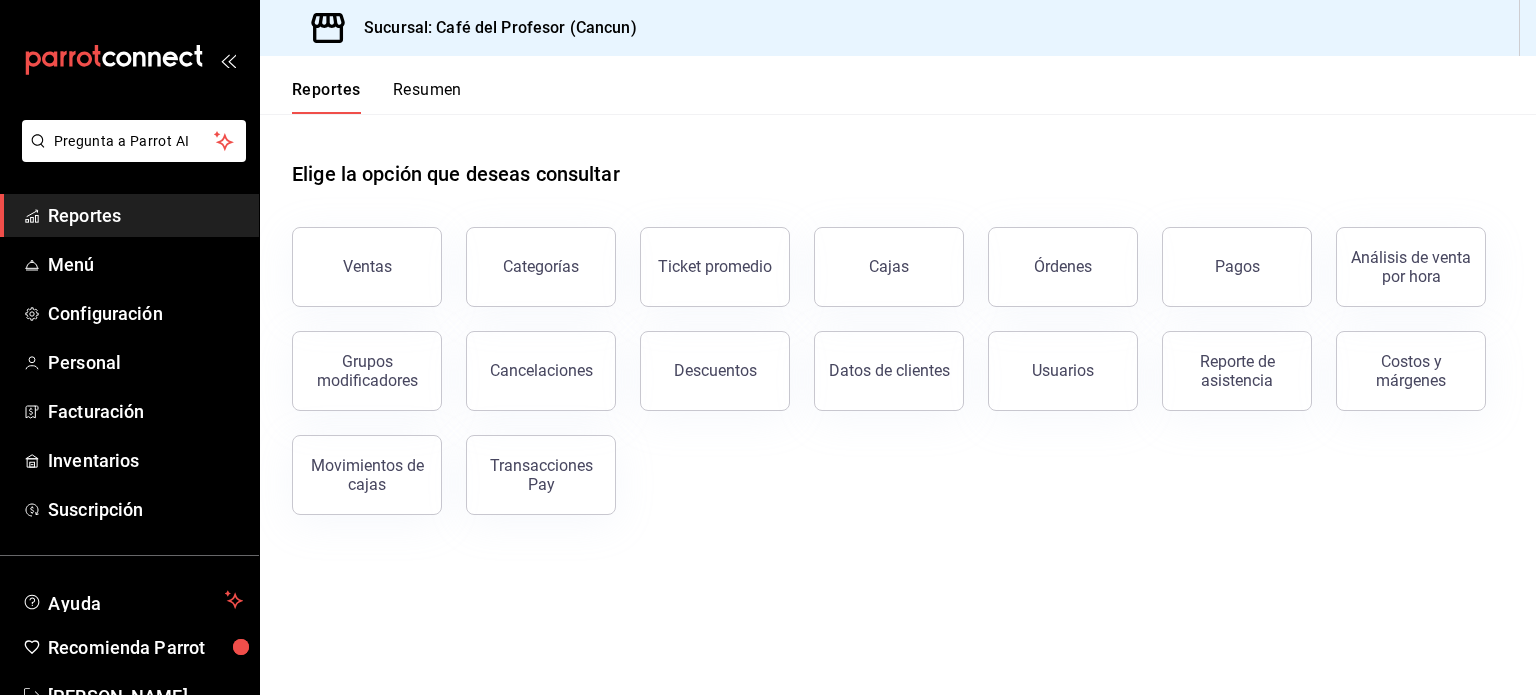 scroll, scrollTop: 0, scrollLeft: 0, axis: both 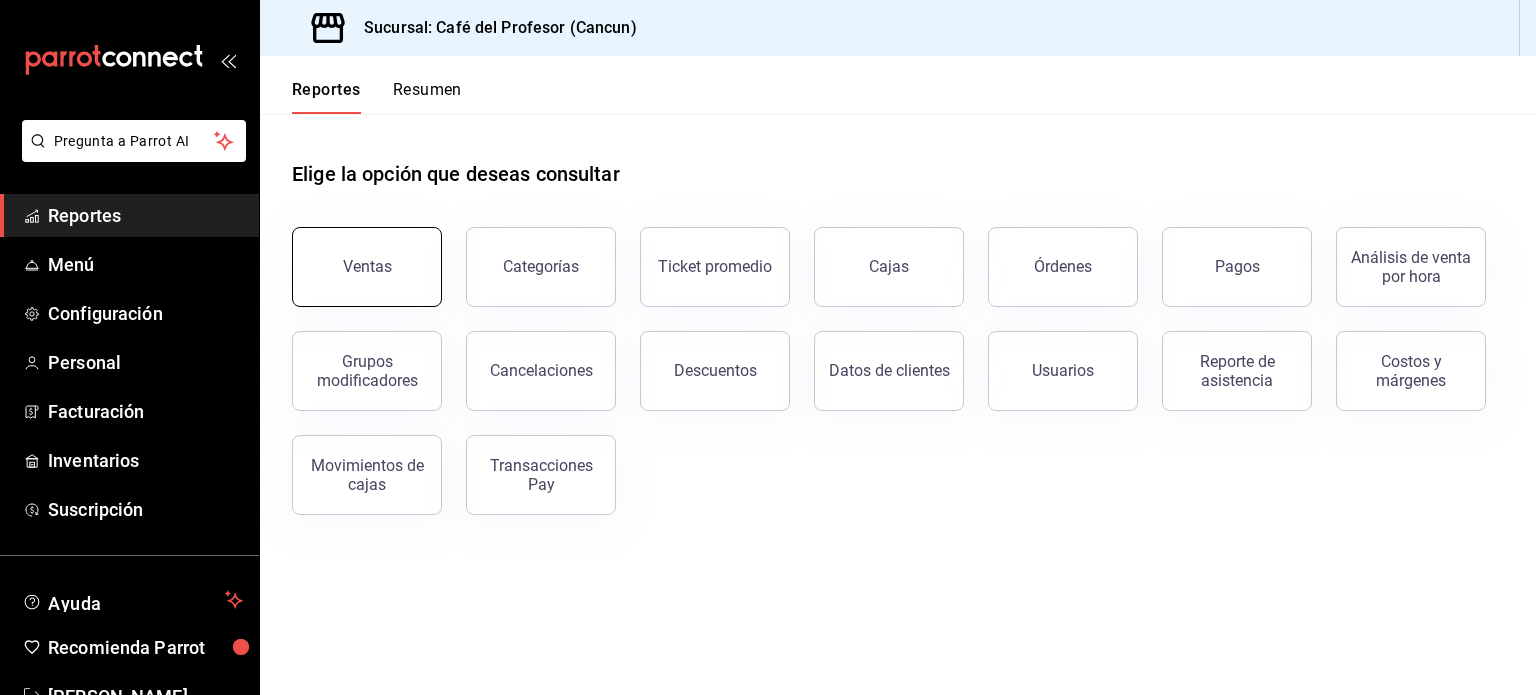 click on "Ventas" at bounding box center (367, 266) 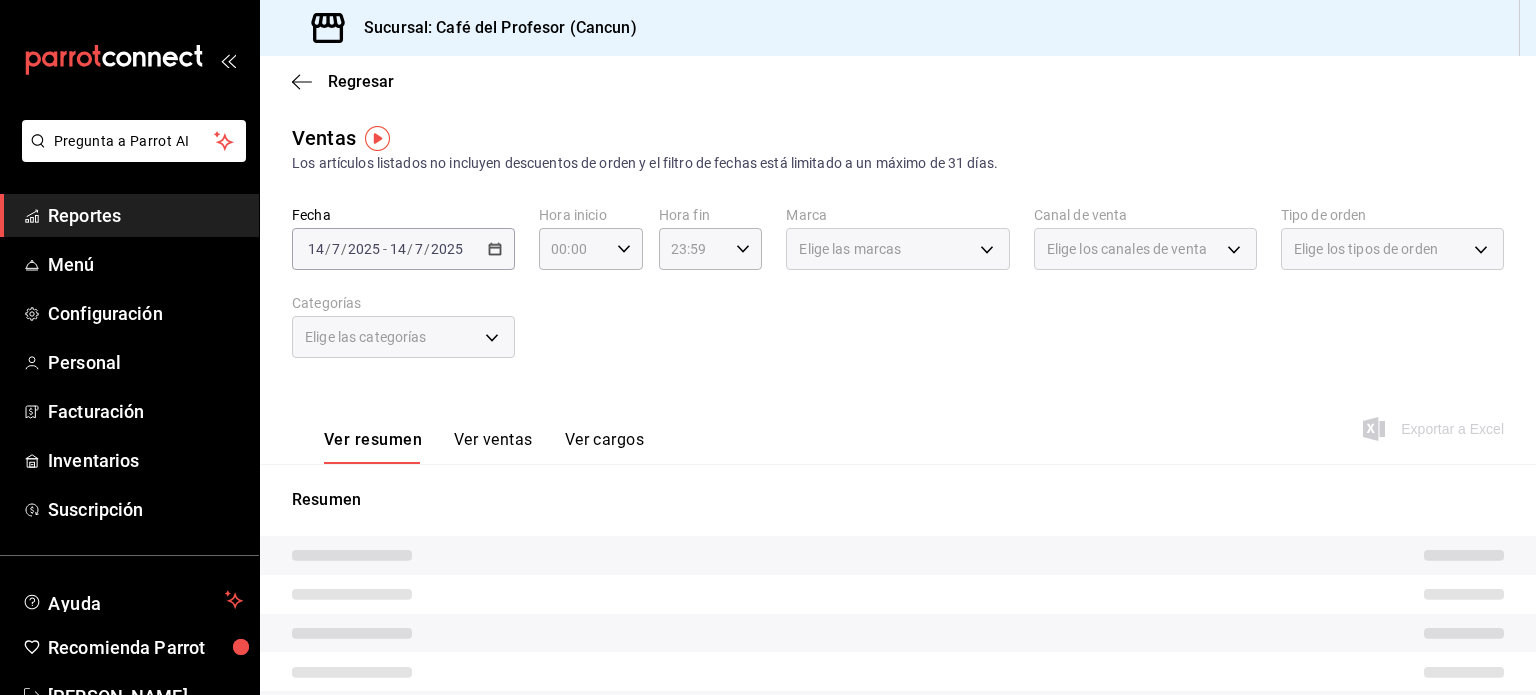 click on "[DATE] [DATE] - [DATE] [DATE]" at bounding box center (403, 249) 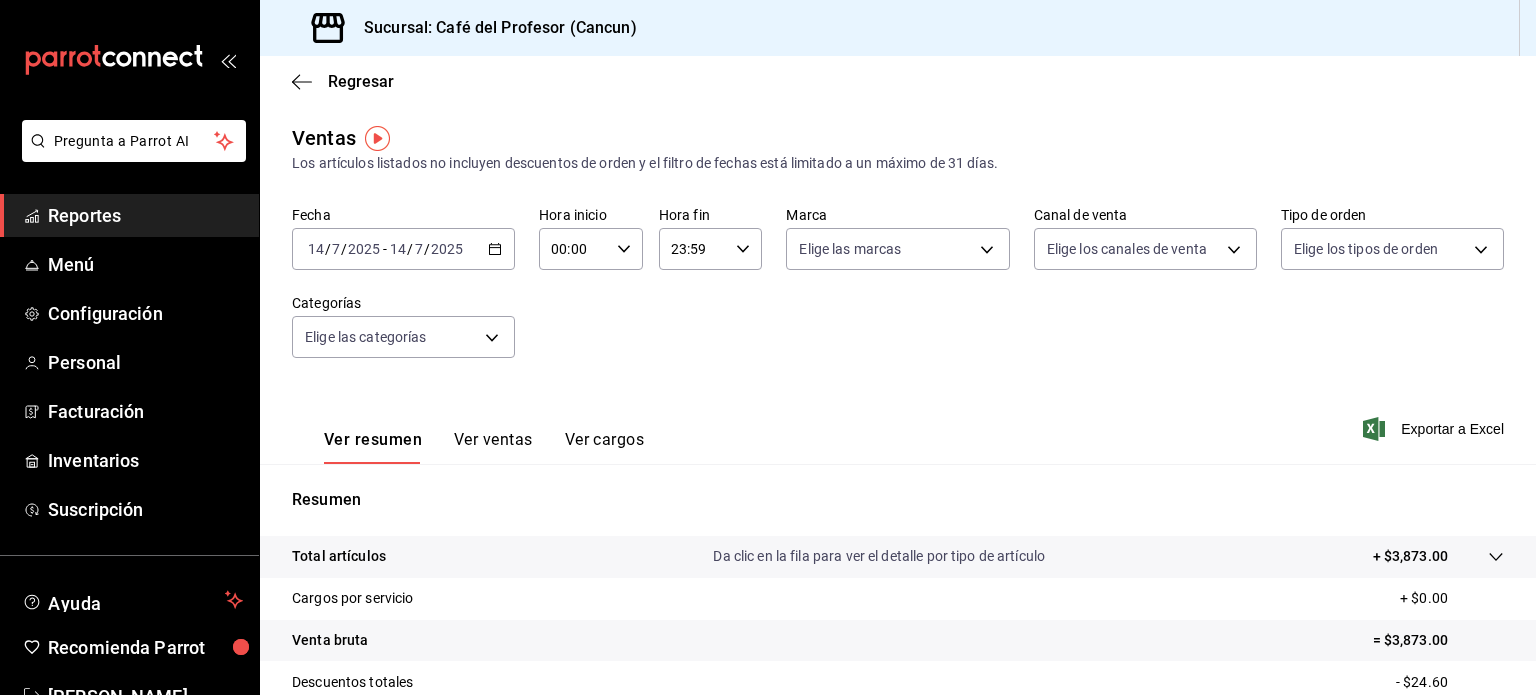 click on "[DATE] [DATE] - [DATE] [DATE]" at bounding box center (403, 249) 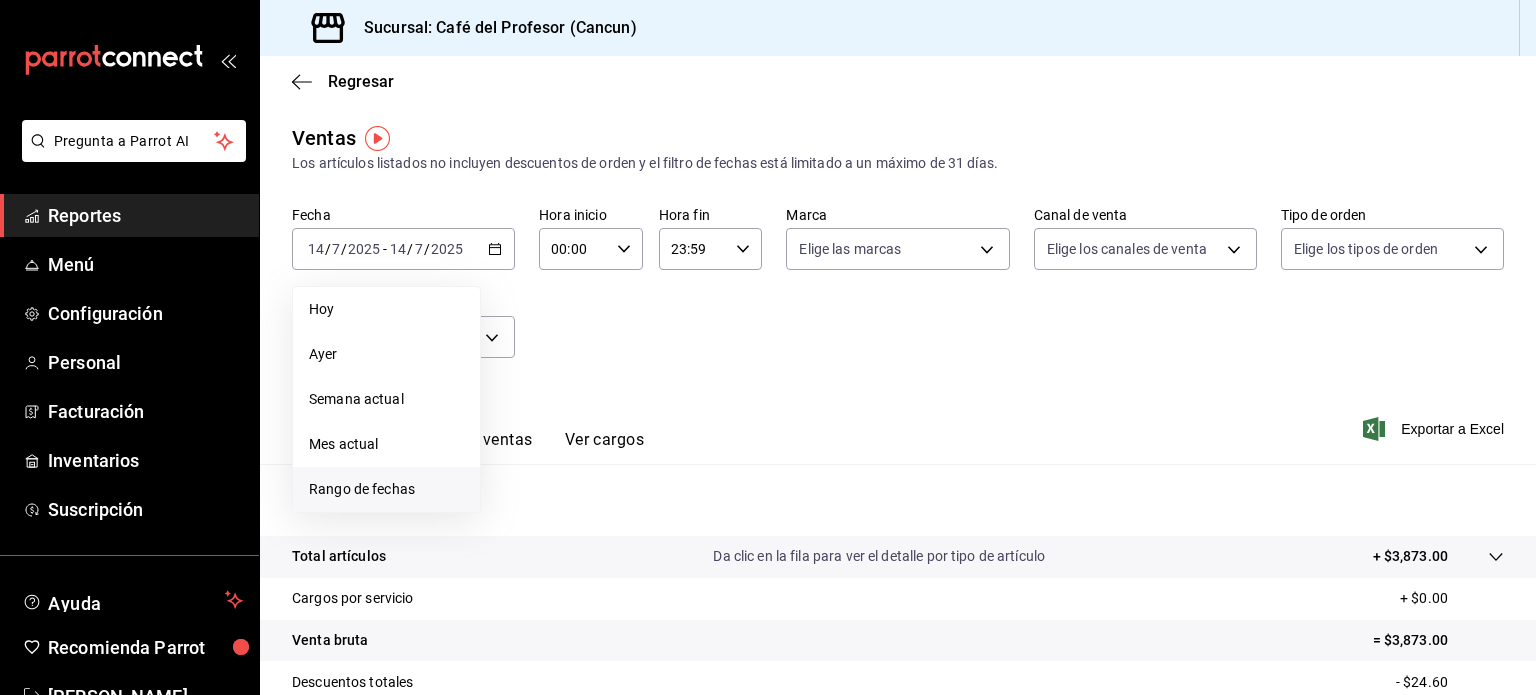 click on "Rango de fechas" at bounding box center [386, 489] 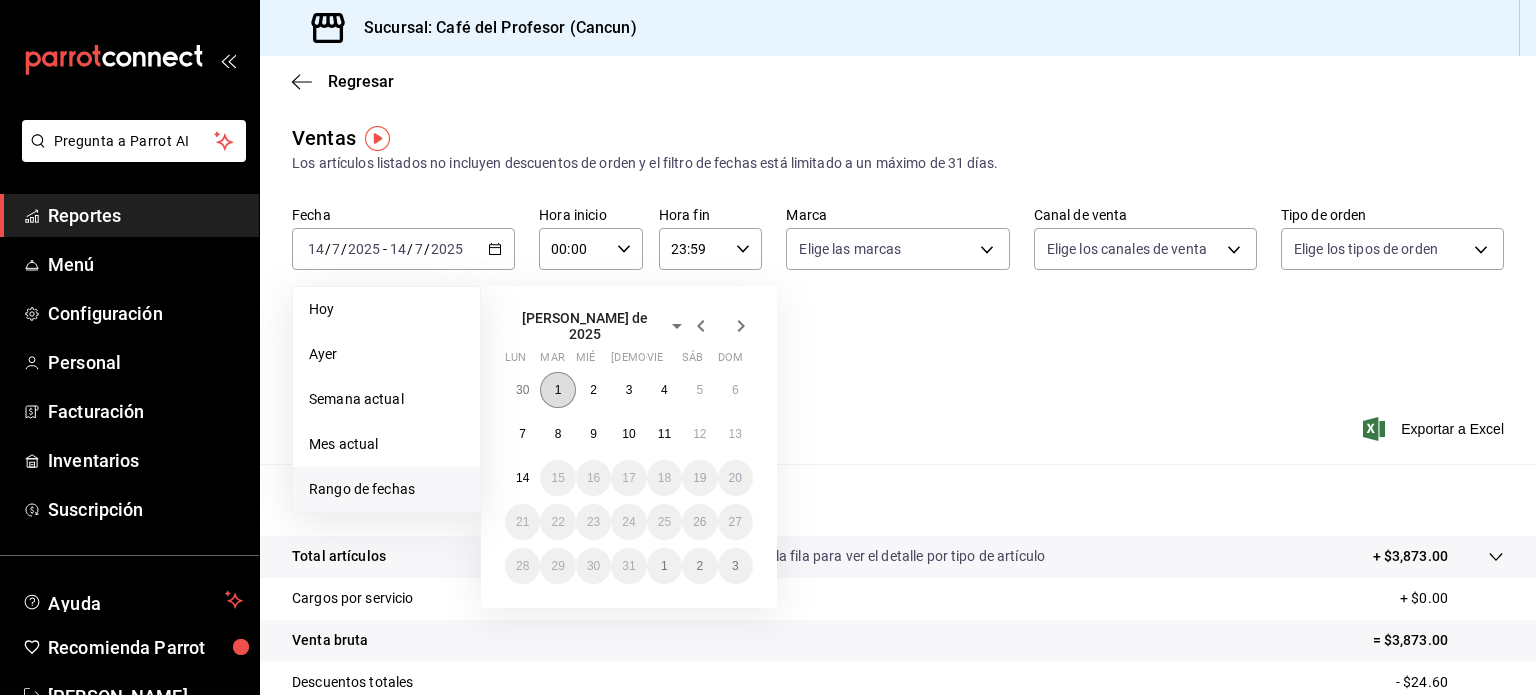 click on "1" at bounding box center [557, 390] 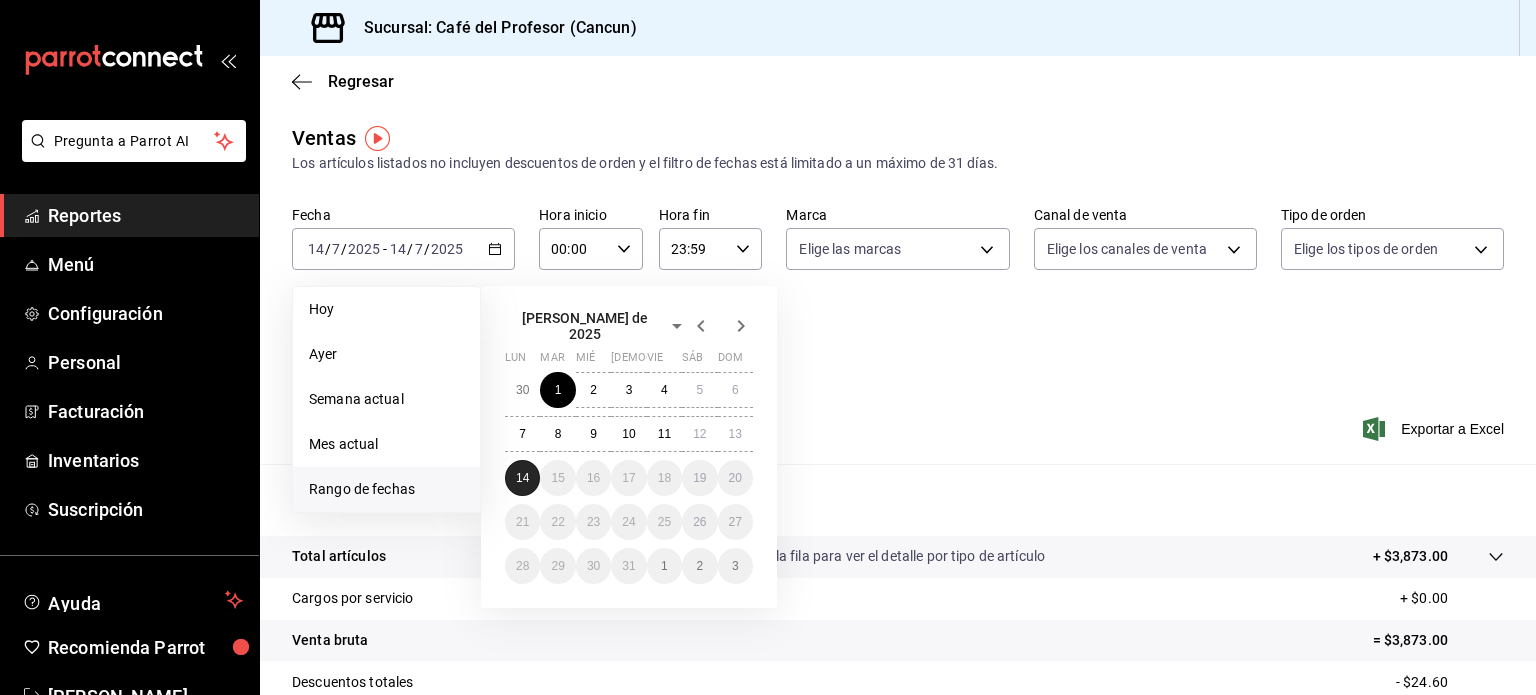 click on "14" at bounding box center [522, 478] 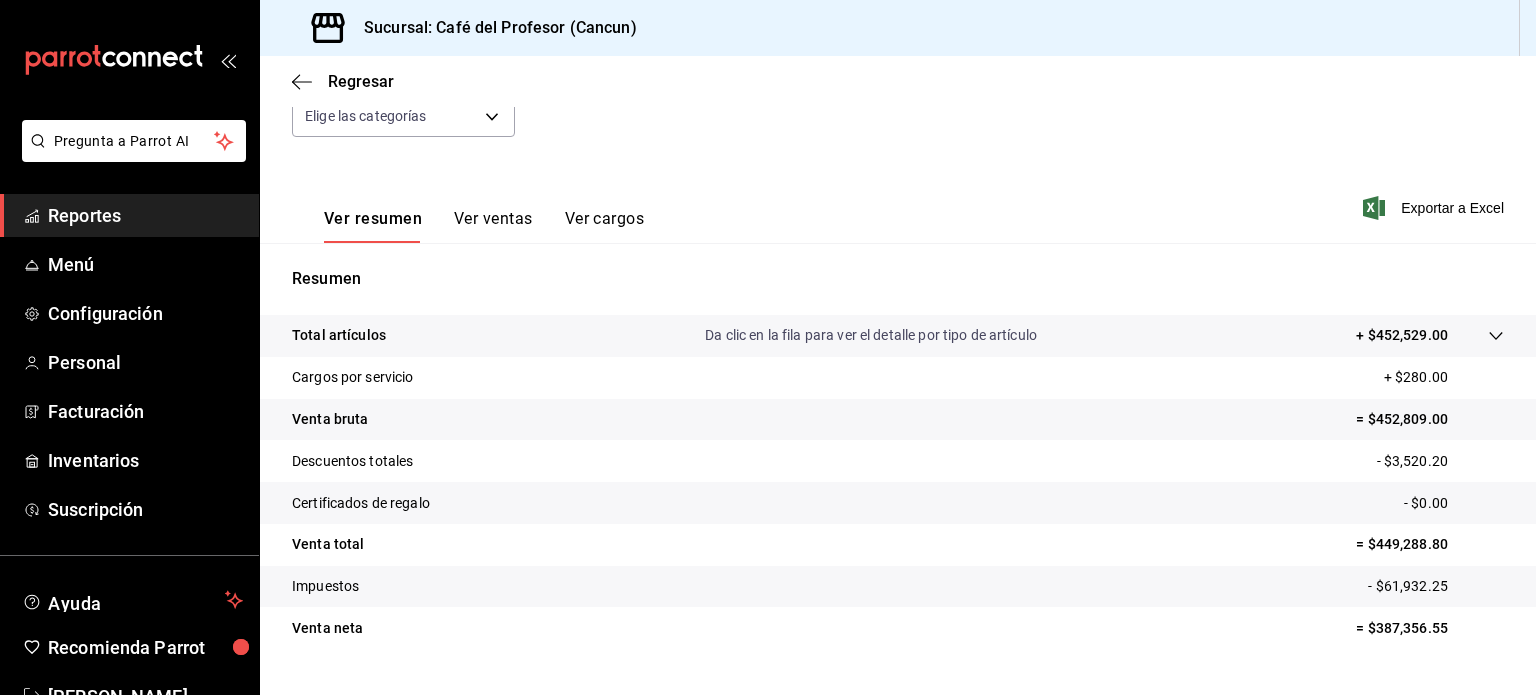 scroll, scrollTop: 240, scrollLeft: 0, axis: vertical 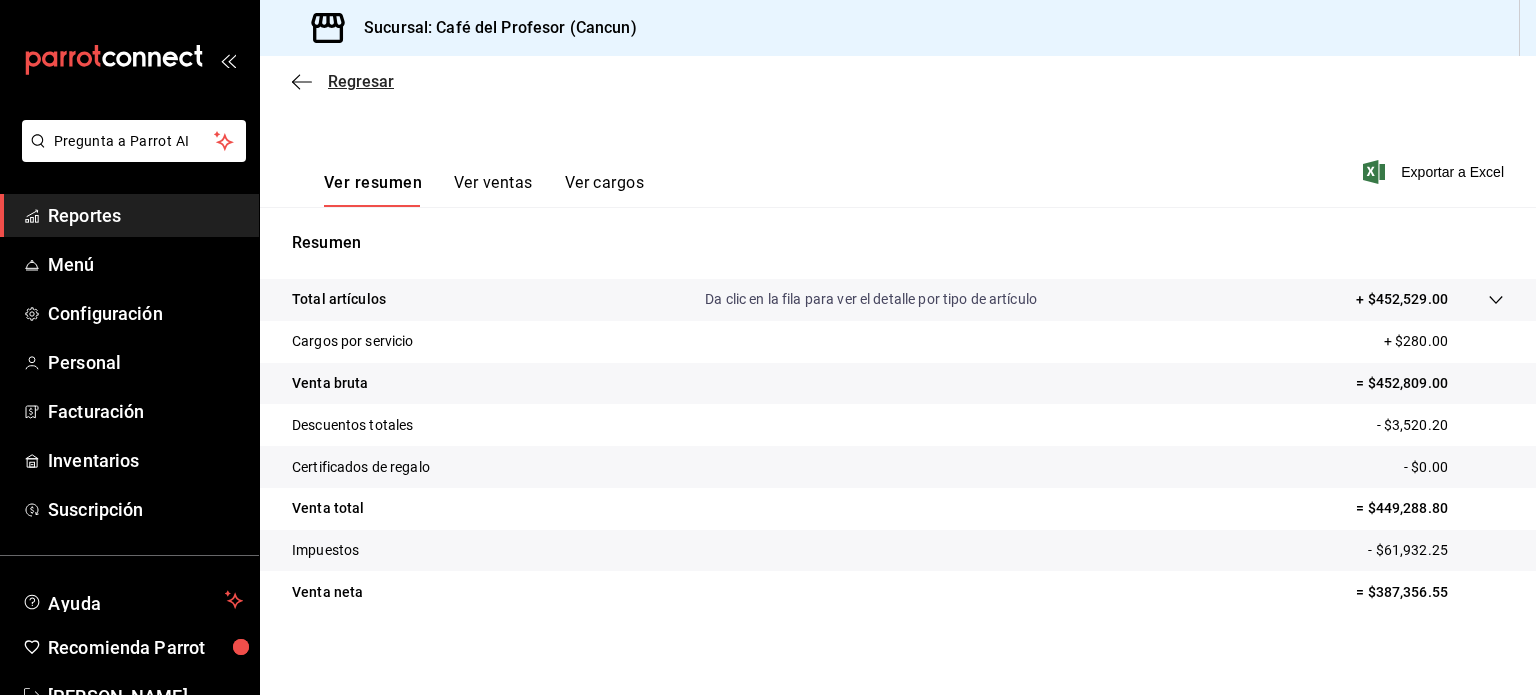 click 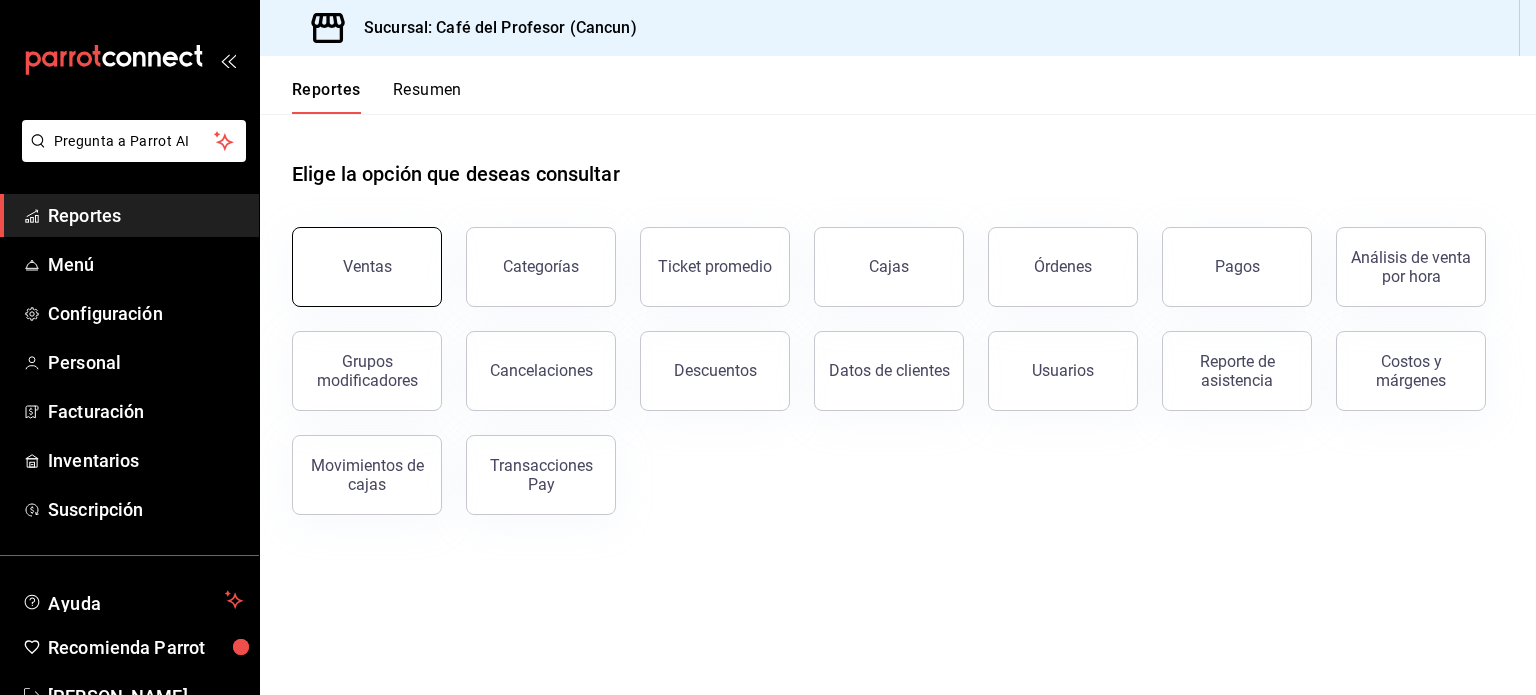 click on "Ventas" at bounding box center (367, 267) 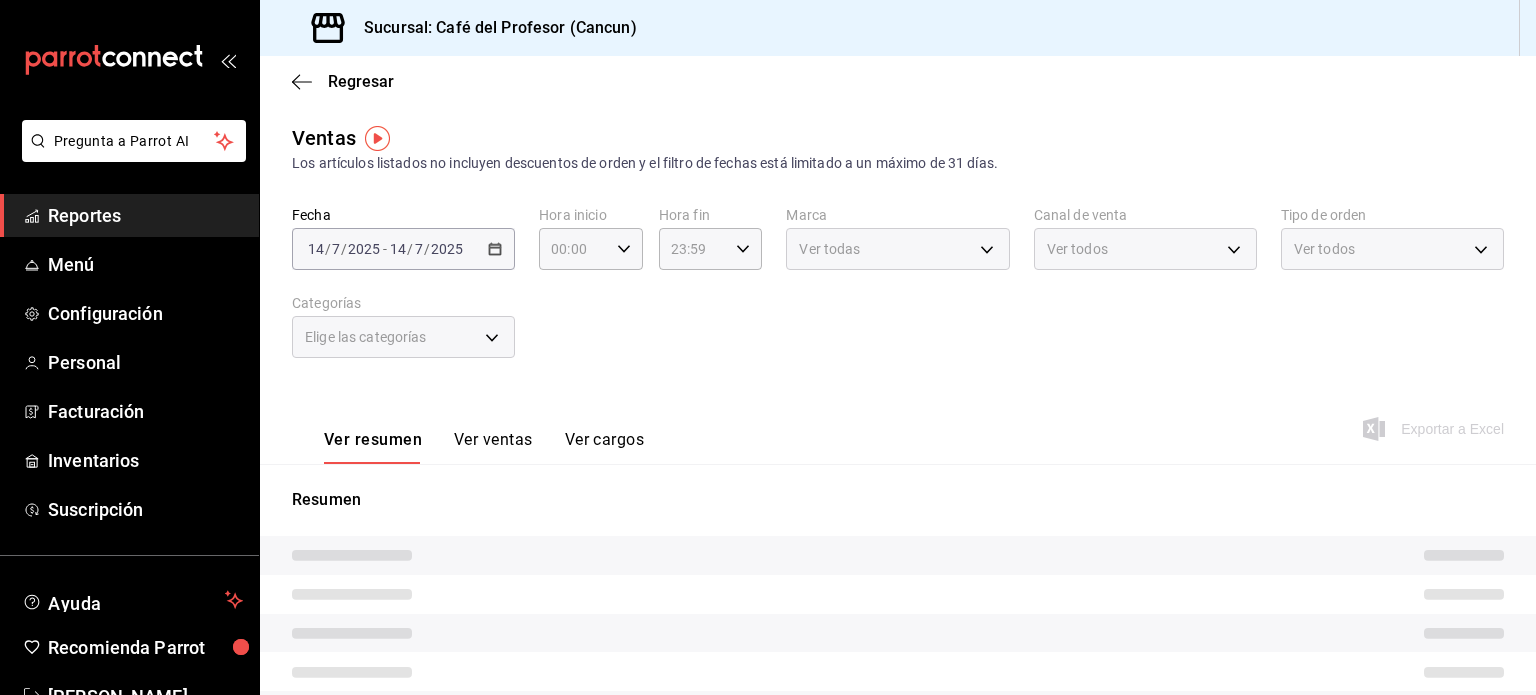 click on "[DATE] [DATE] - [DATE] [DATE]" at bounding box center (403, 249) 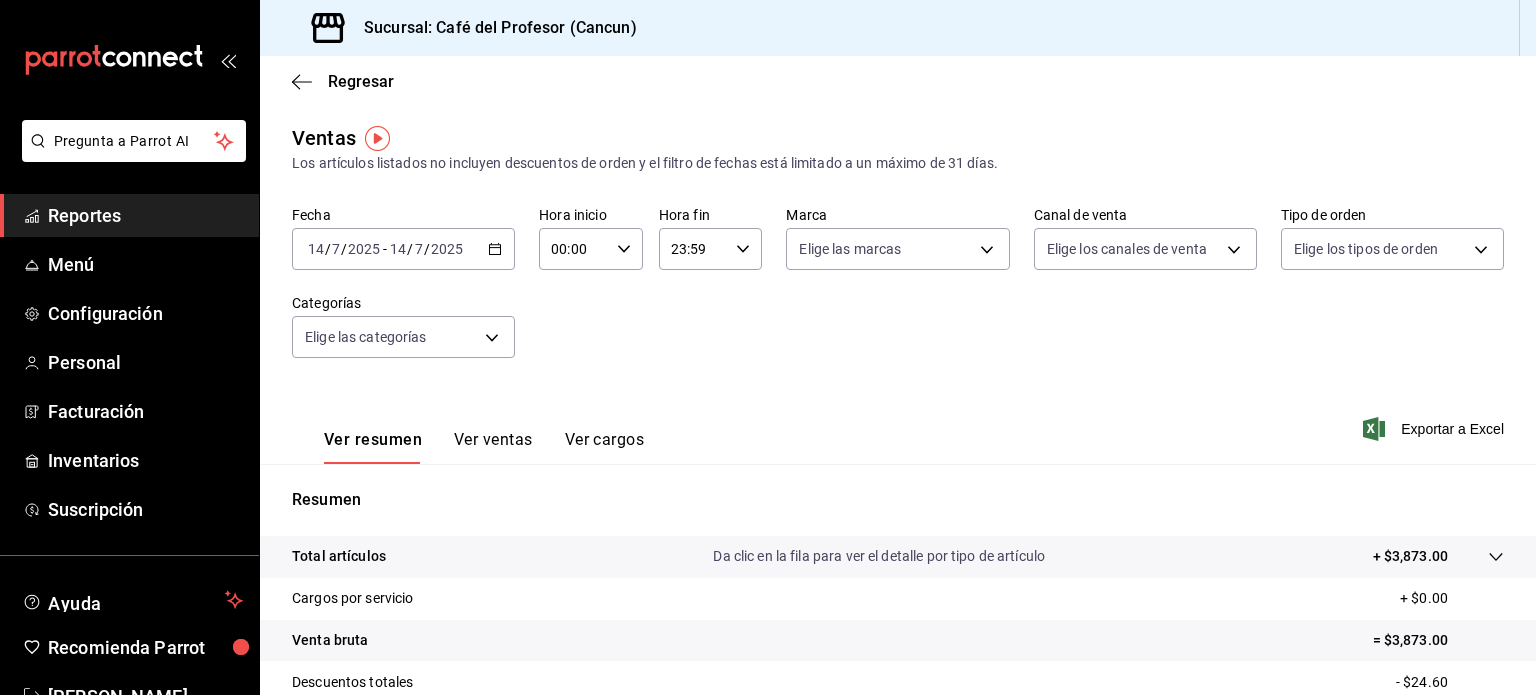 click 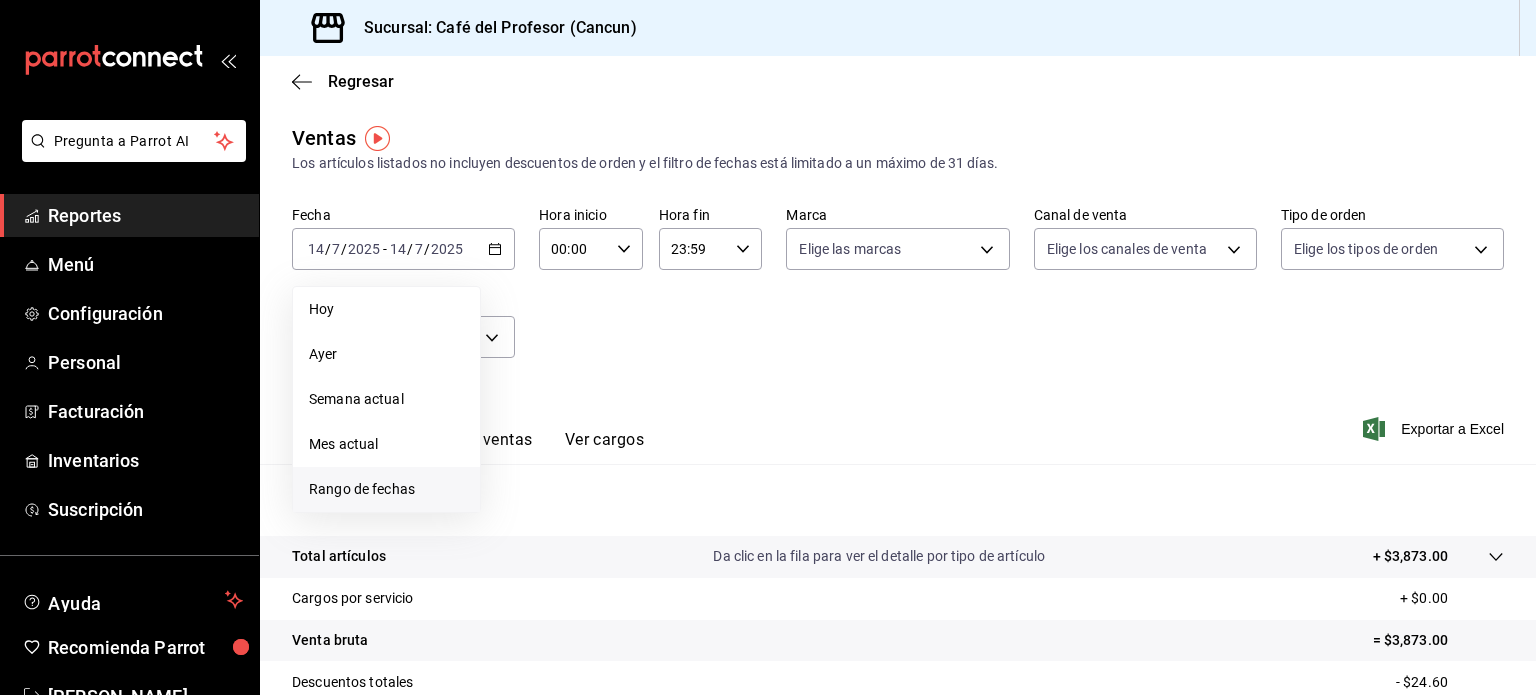 click on "Rango de fechas" at bounding box center [386, 489] 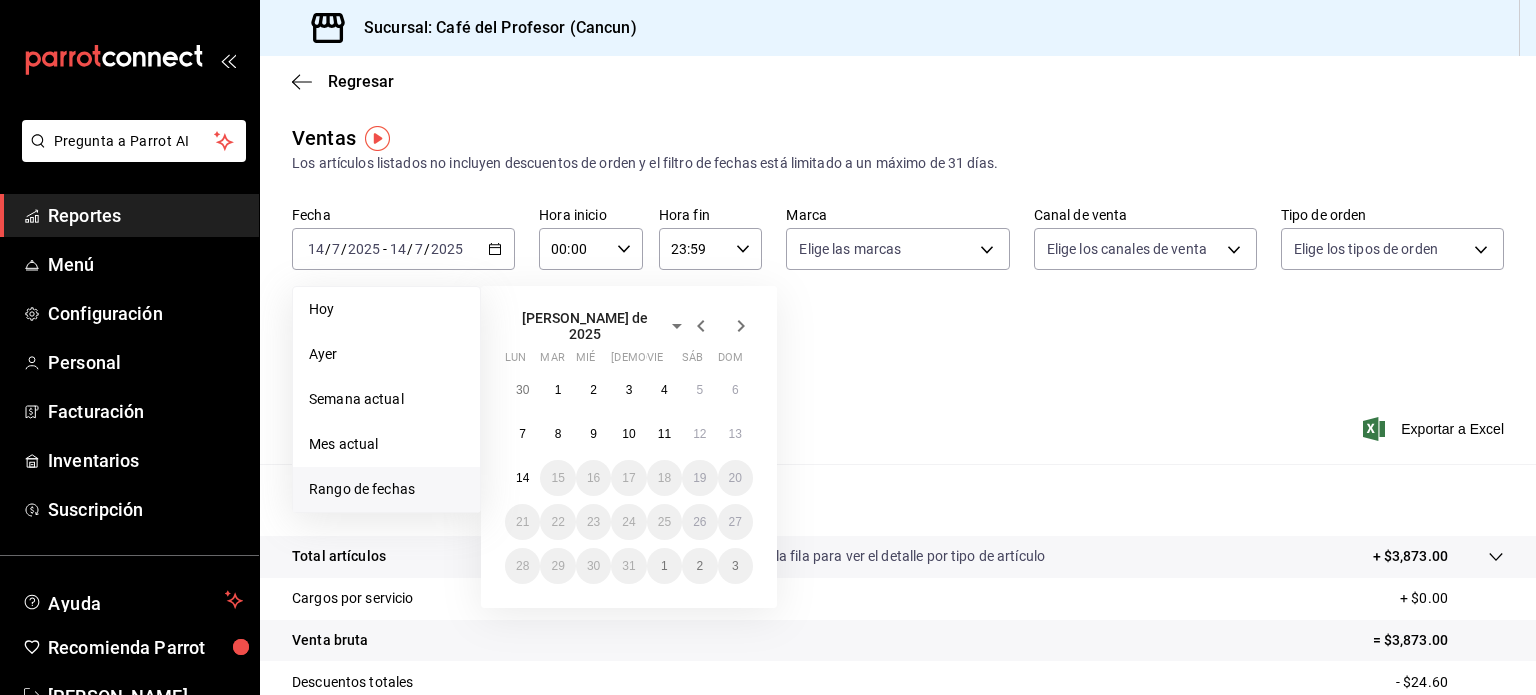 click 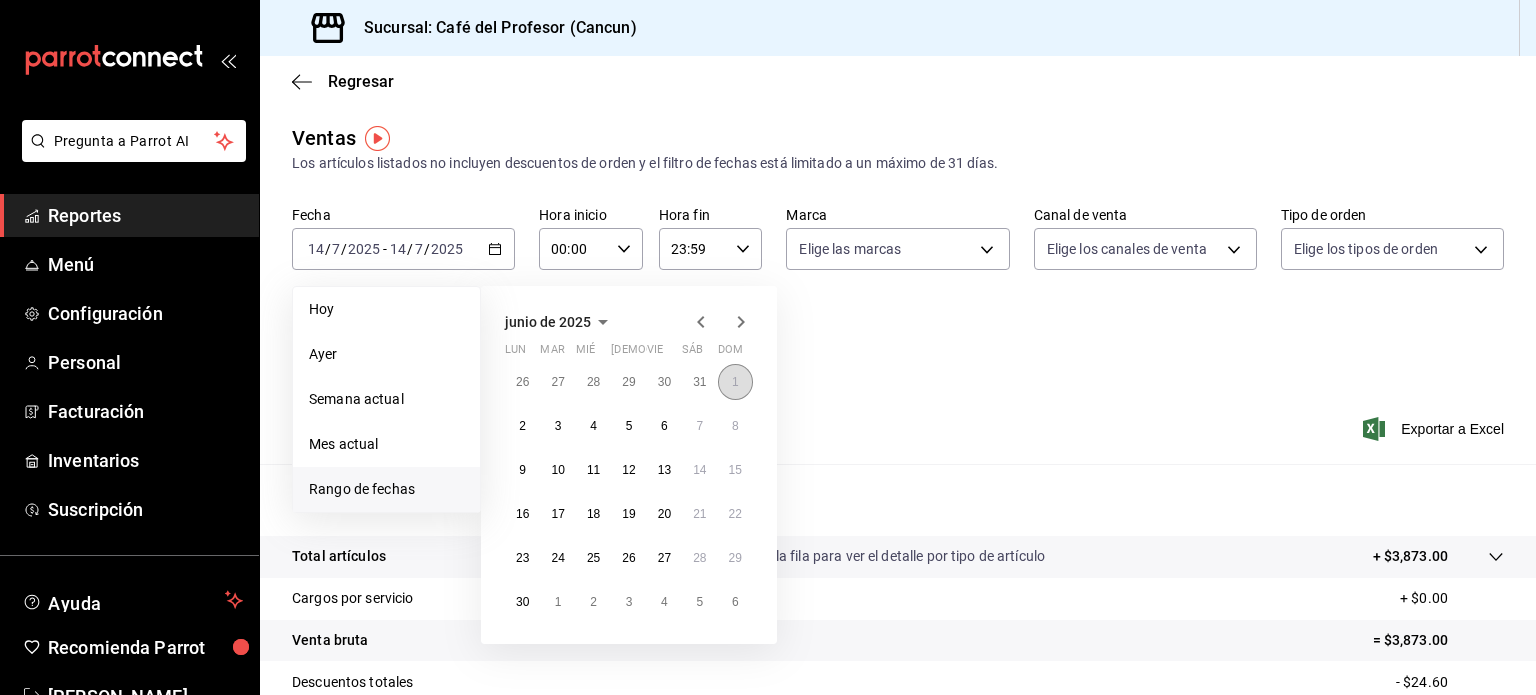 click on "1" at bounding box center (735, 382) 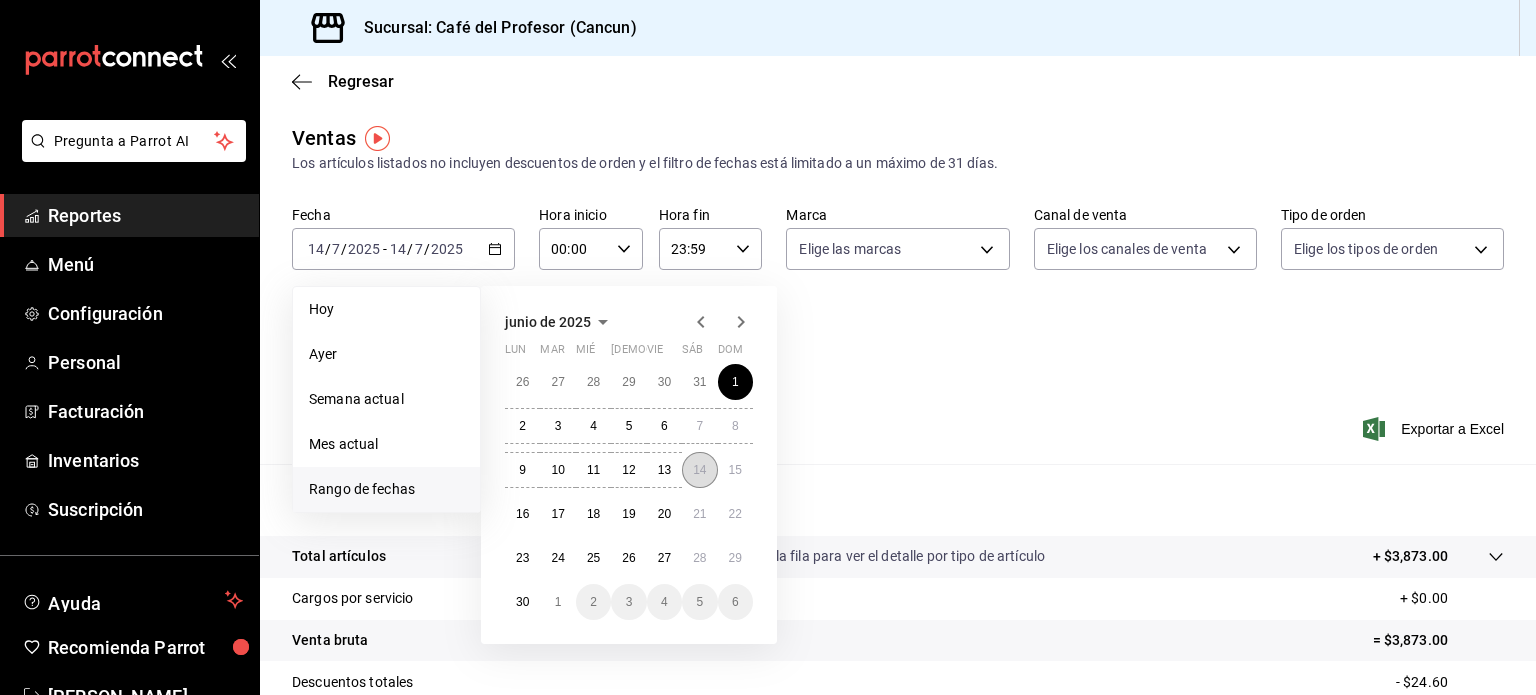 click on "14" at bounding box center [699, 470] 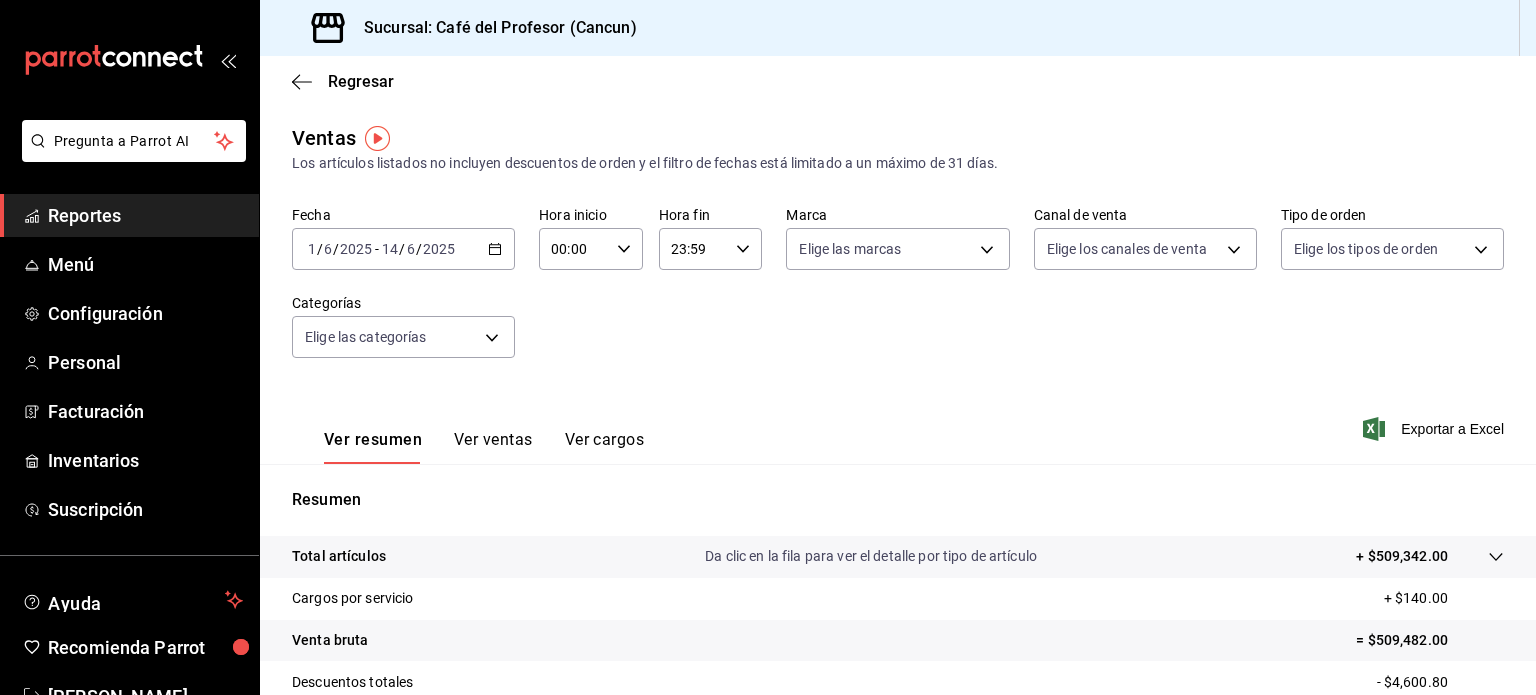 click 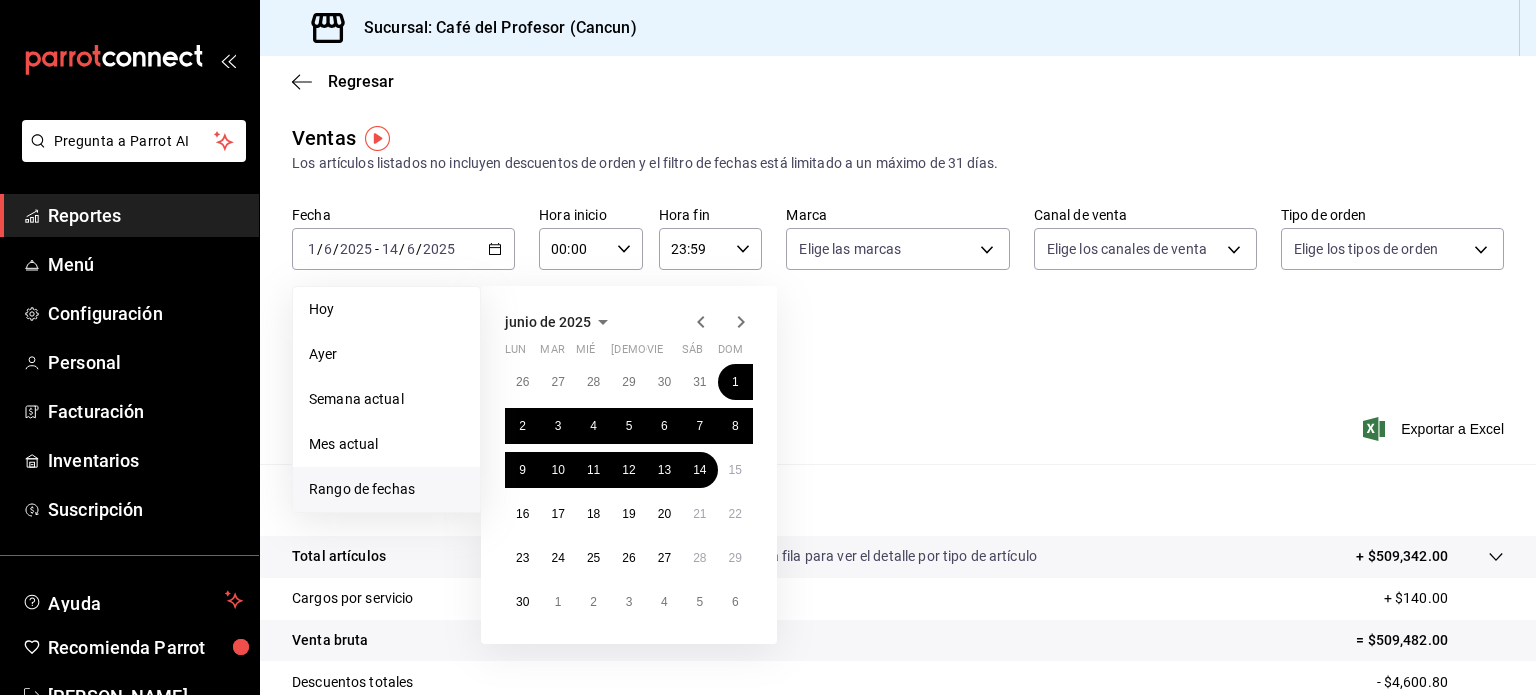 click 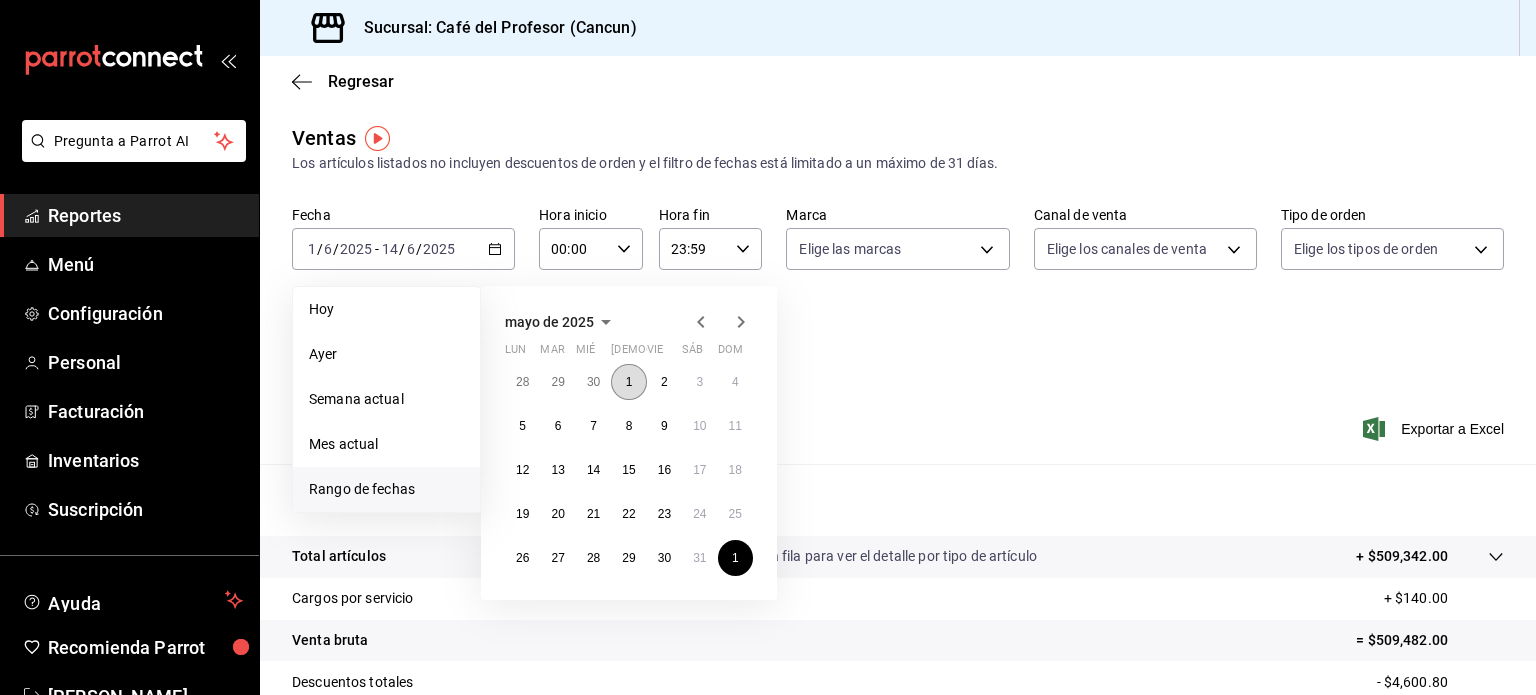 click on "1" at bounding box center [628, 382] 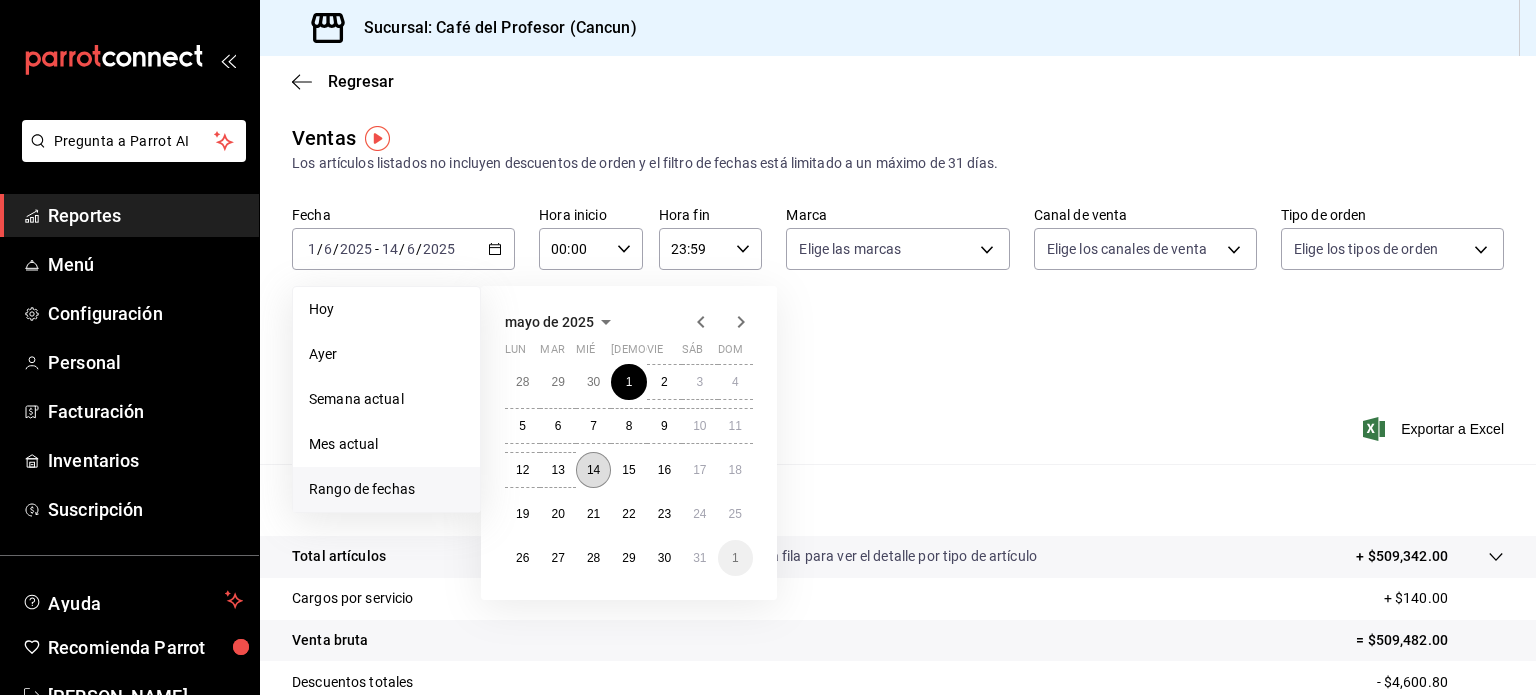 click on "14" at bounding box center [593, 470] 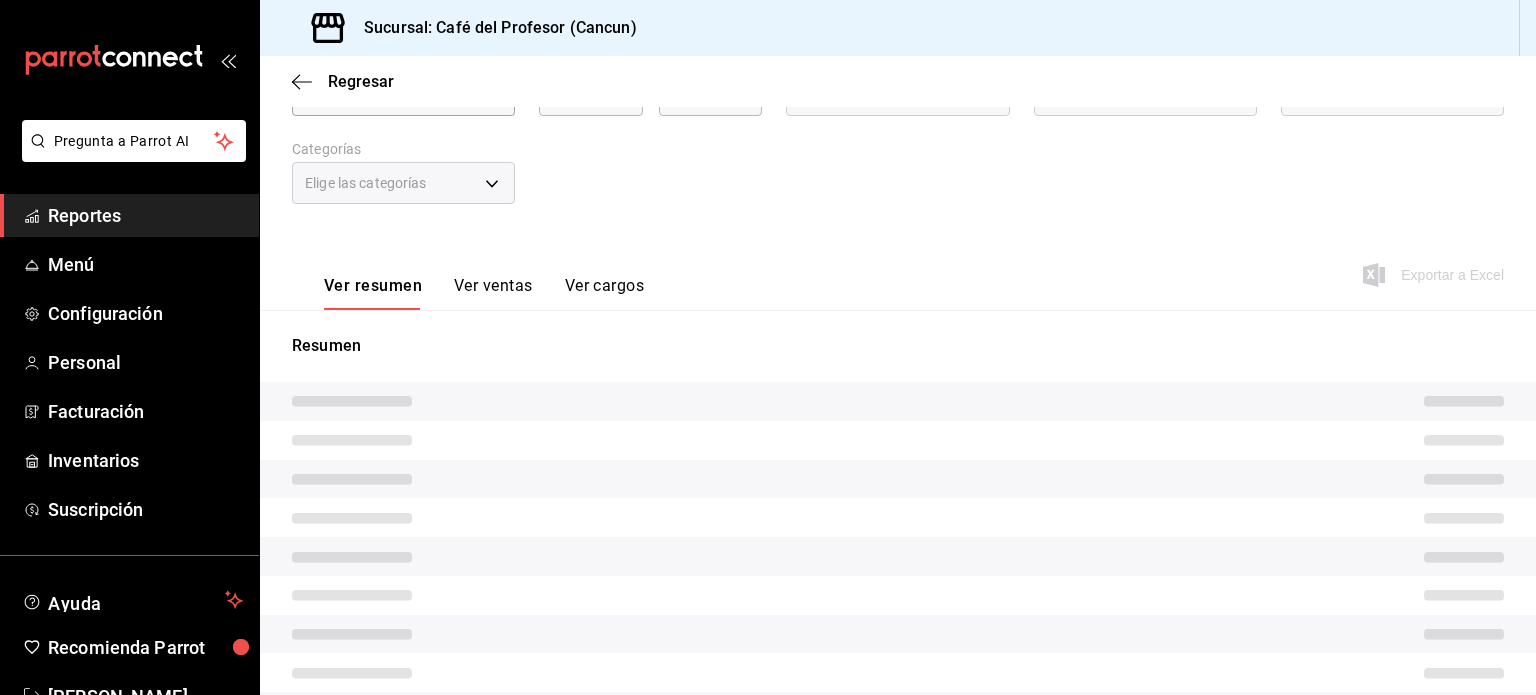 scroll, scrollTop: 160, scrollLeft: 0, axis: vertical 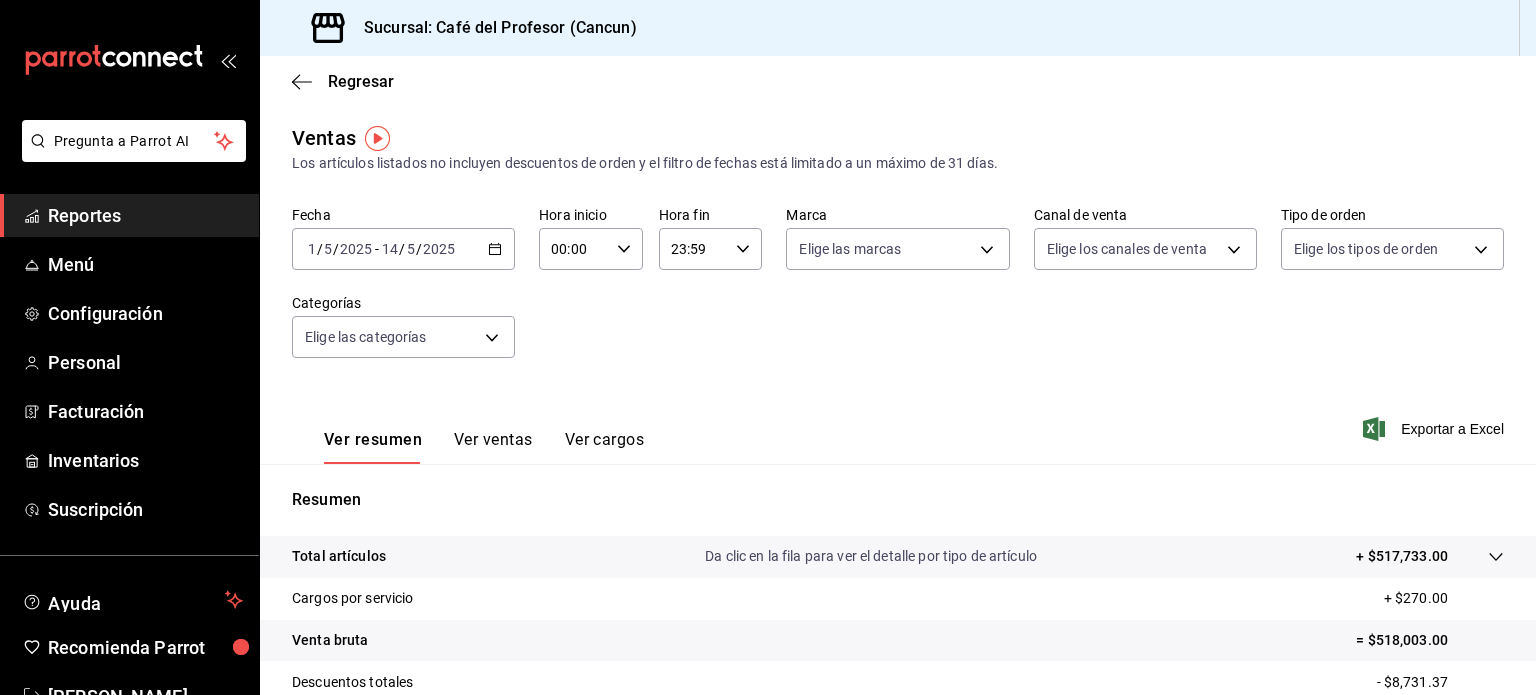 click on "[DATE] [DATE] - [DATE] [DATE]" at bounding box center (403, 249) 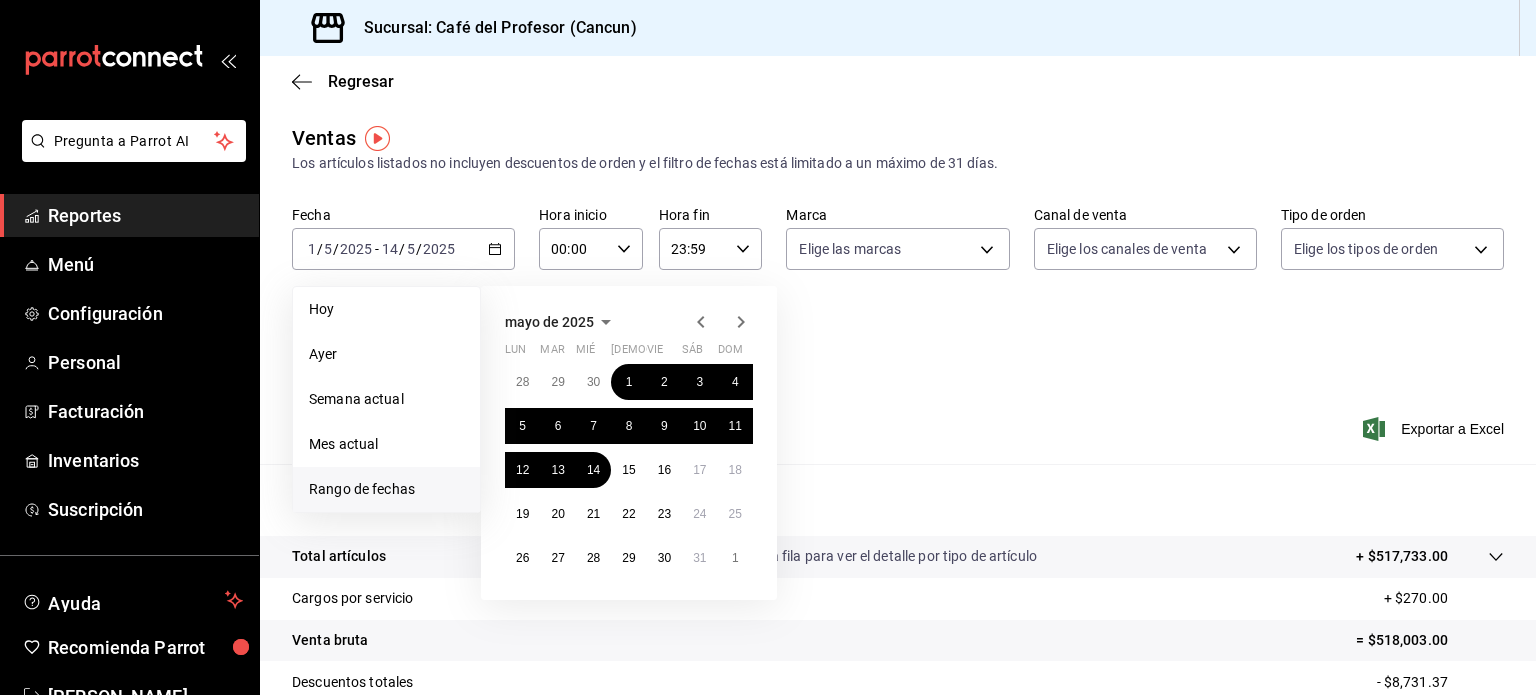 click 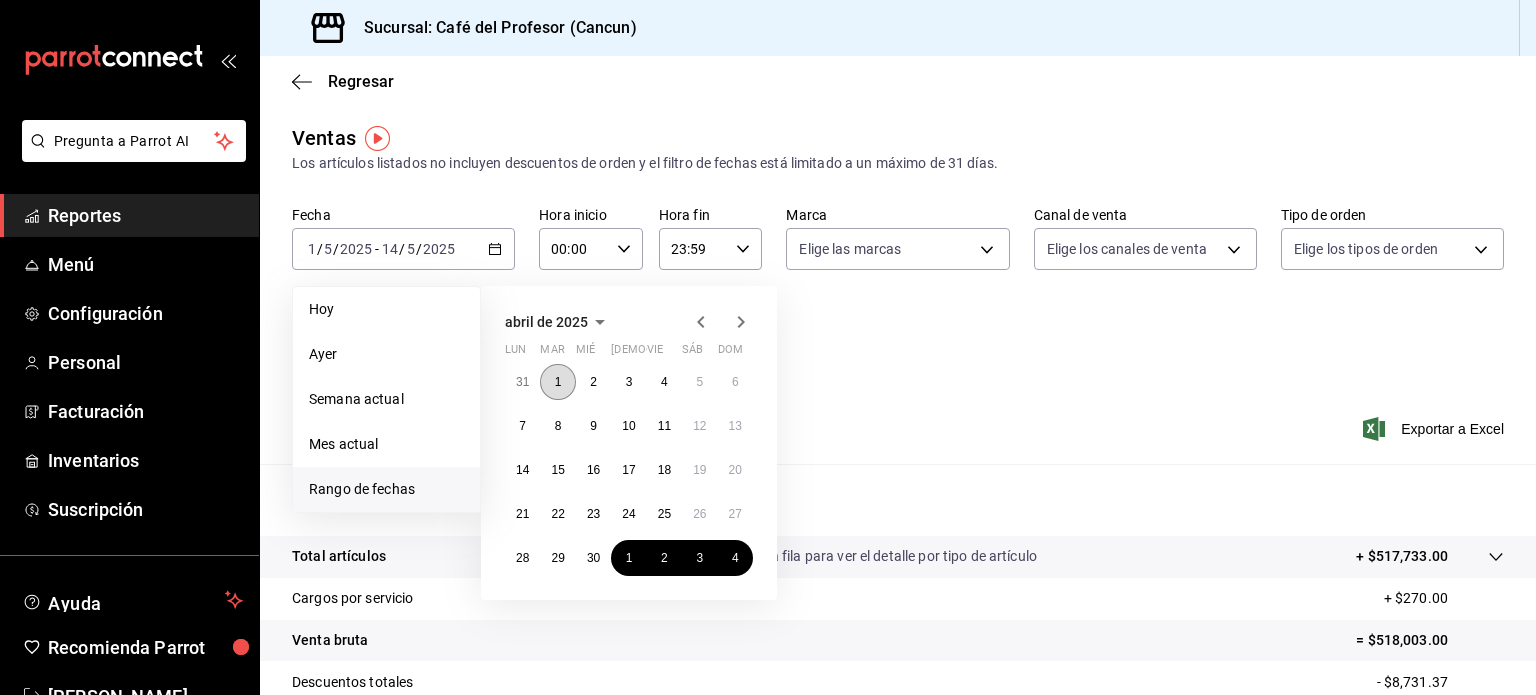 click on "1" at bounding box center (557, 382) 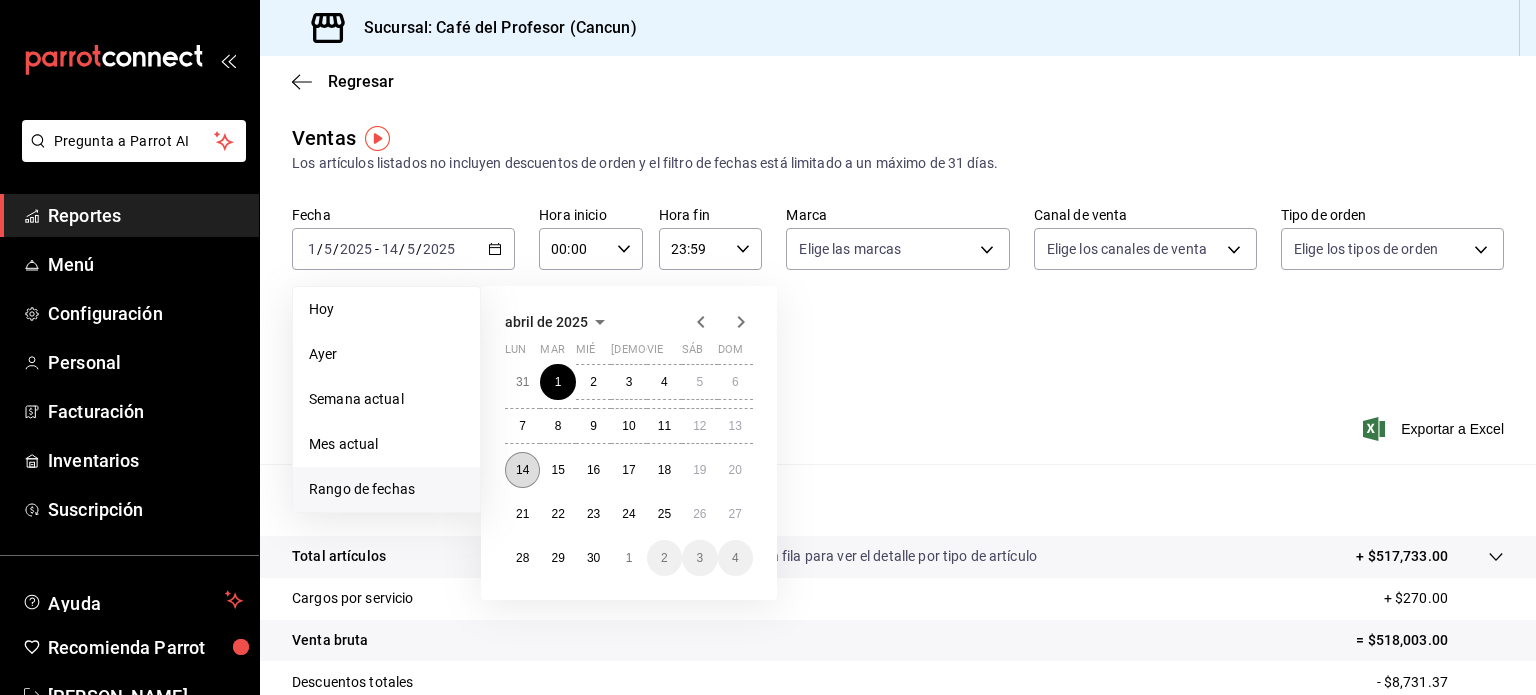 click on "14" at bounding box center [522, 470] 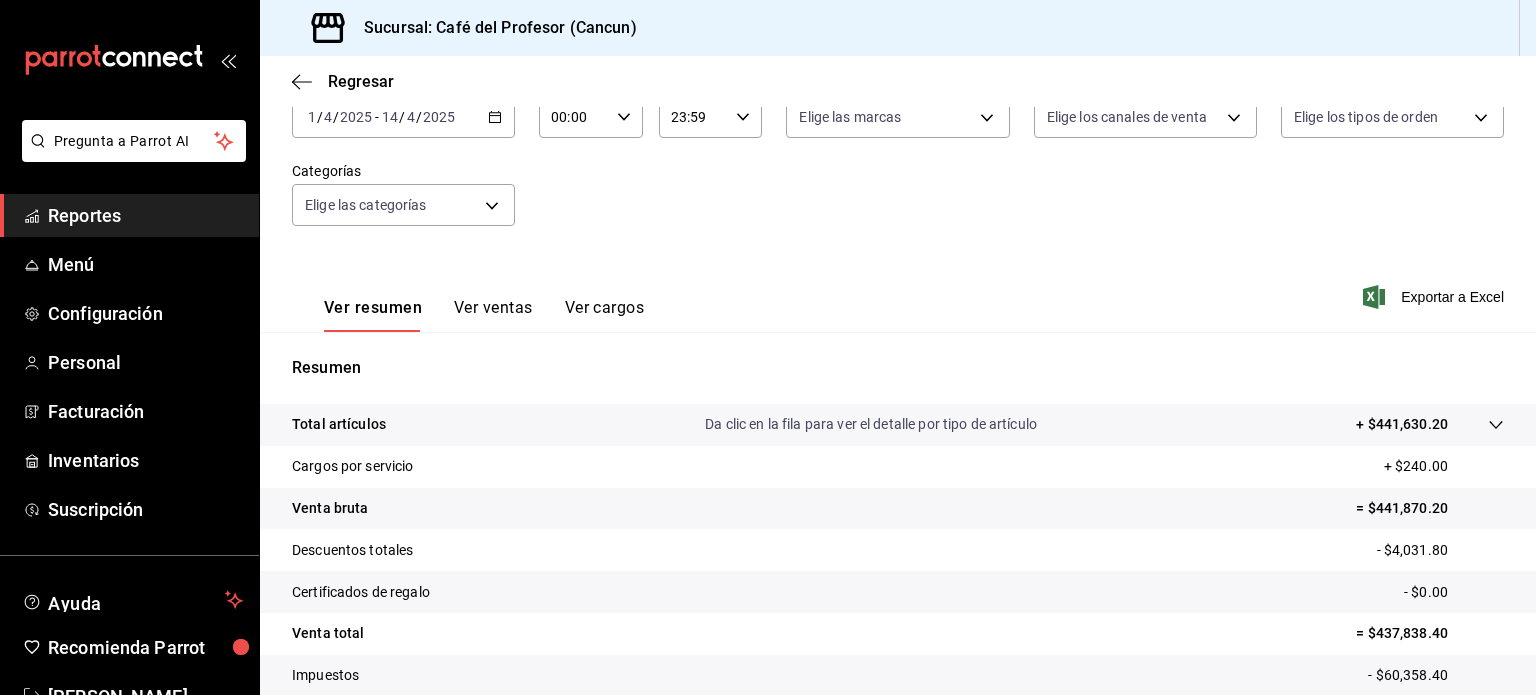 scroll, scrollTop: 0, scrollLeft: 0, axis: both 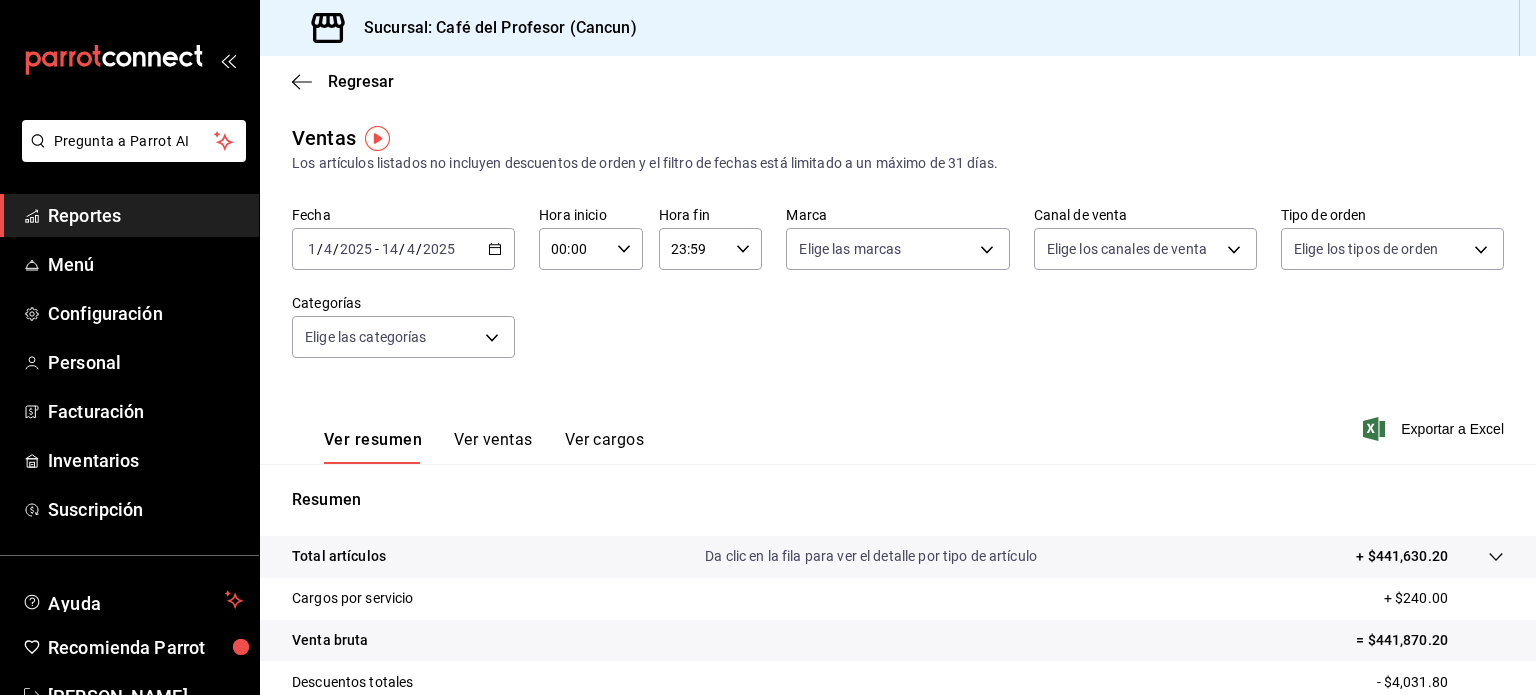 click 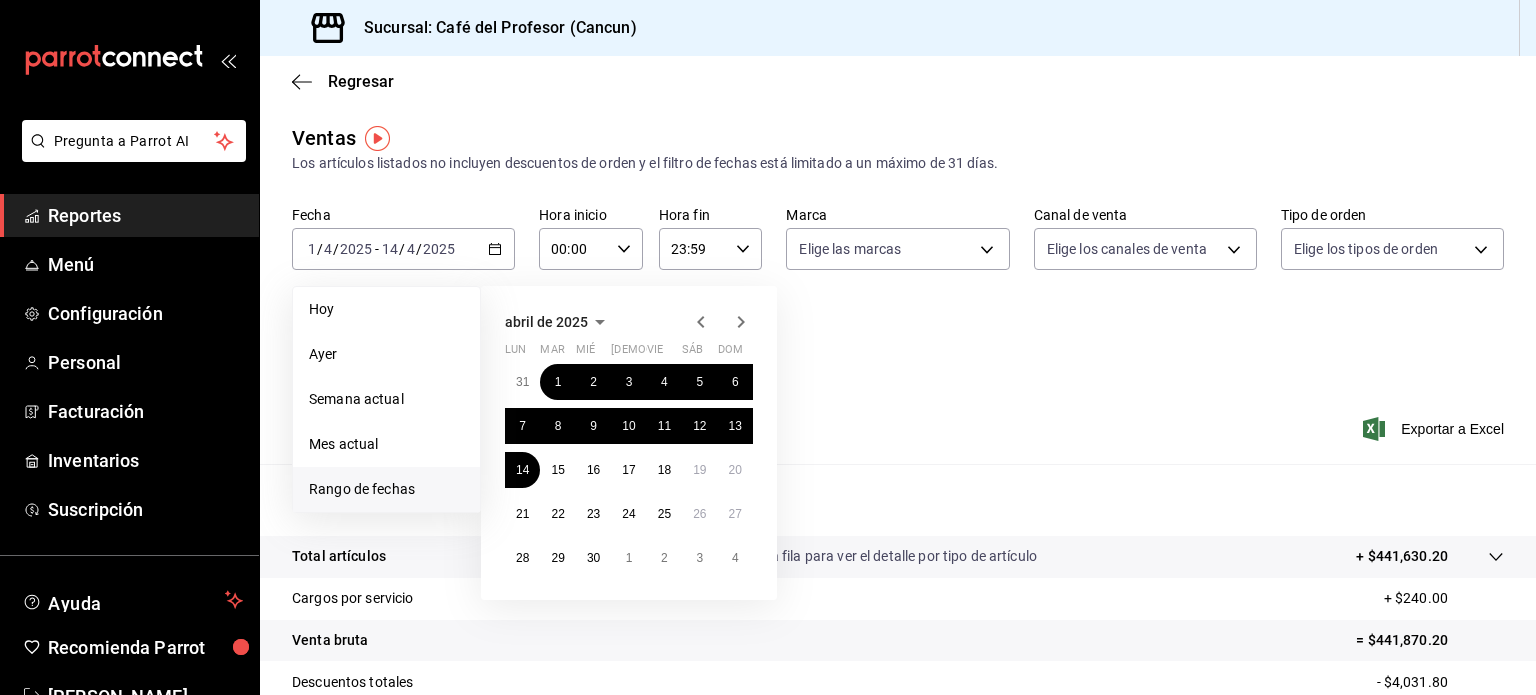 click 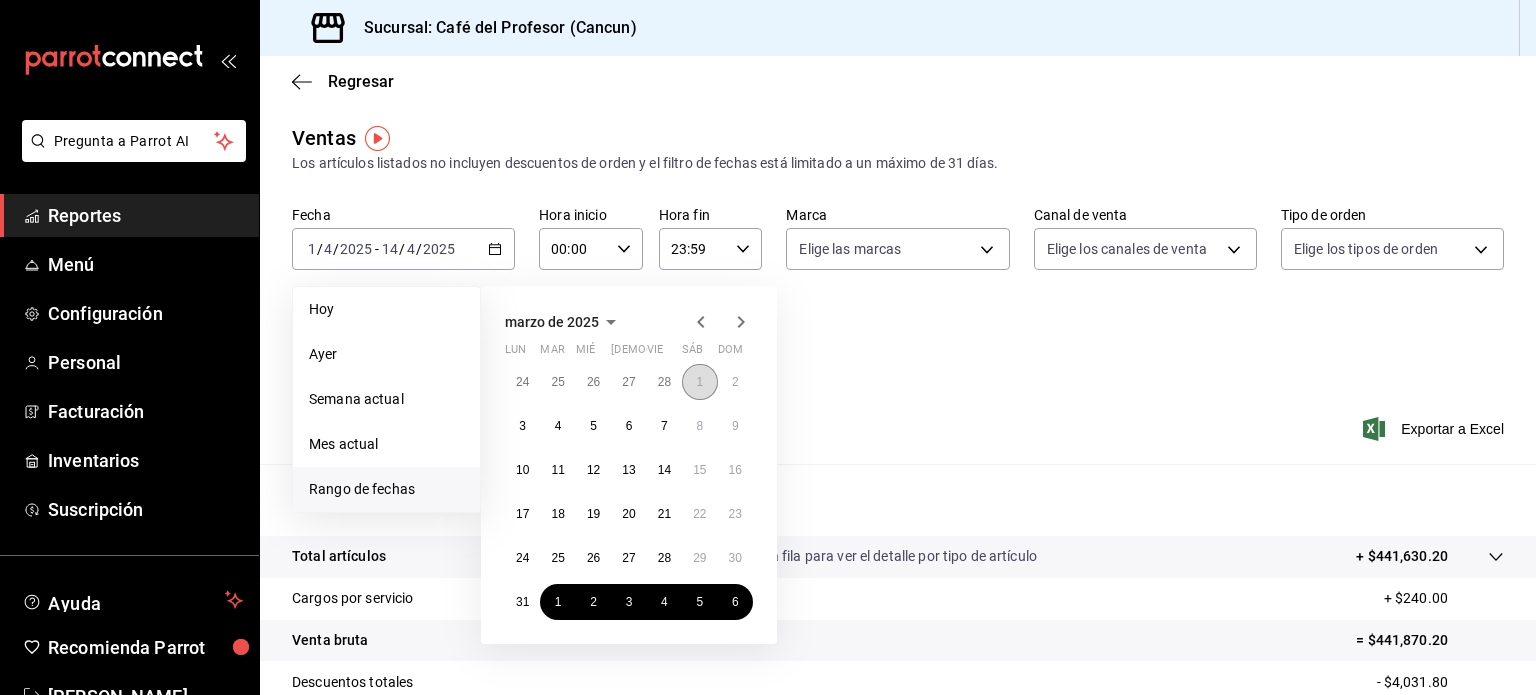click on "1" at bounding box center (699, 382) 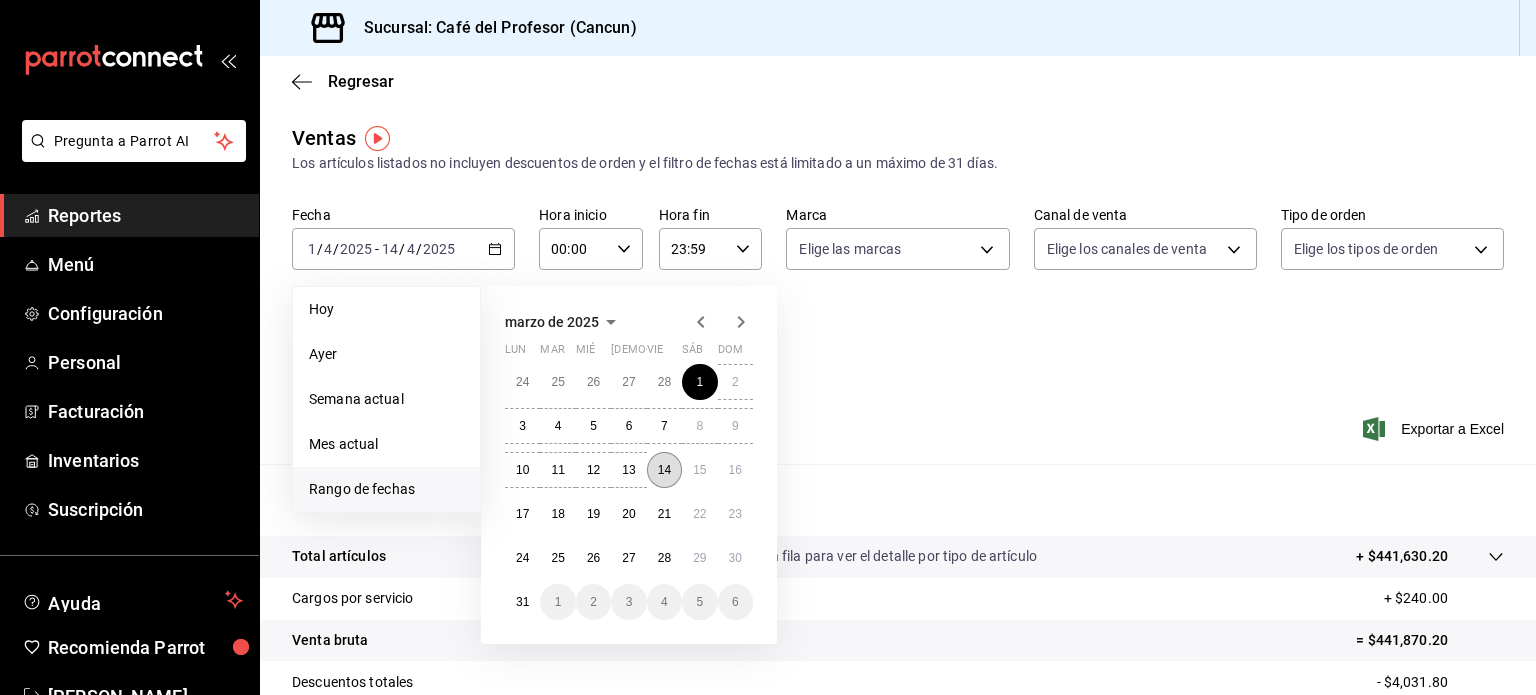 click on "14" at bounding box center [664, 470] 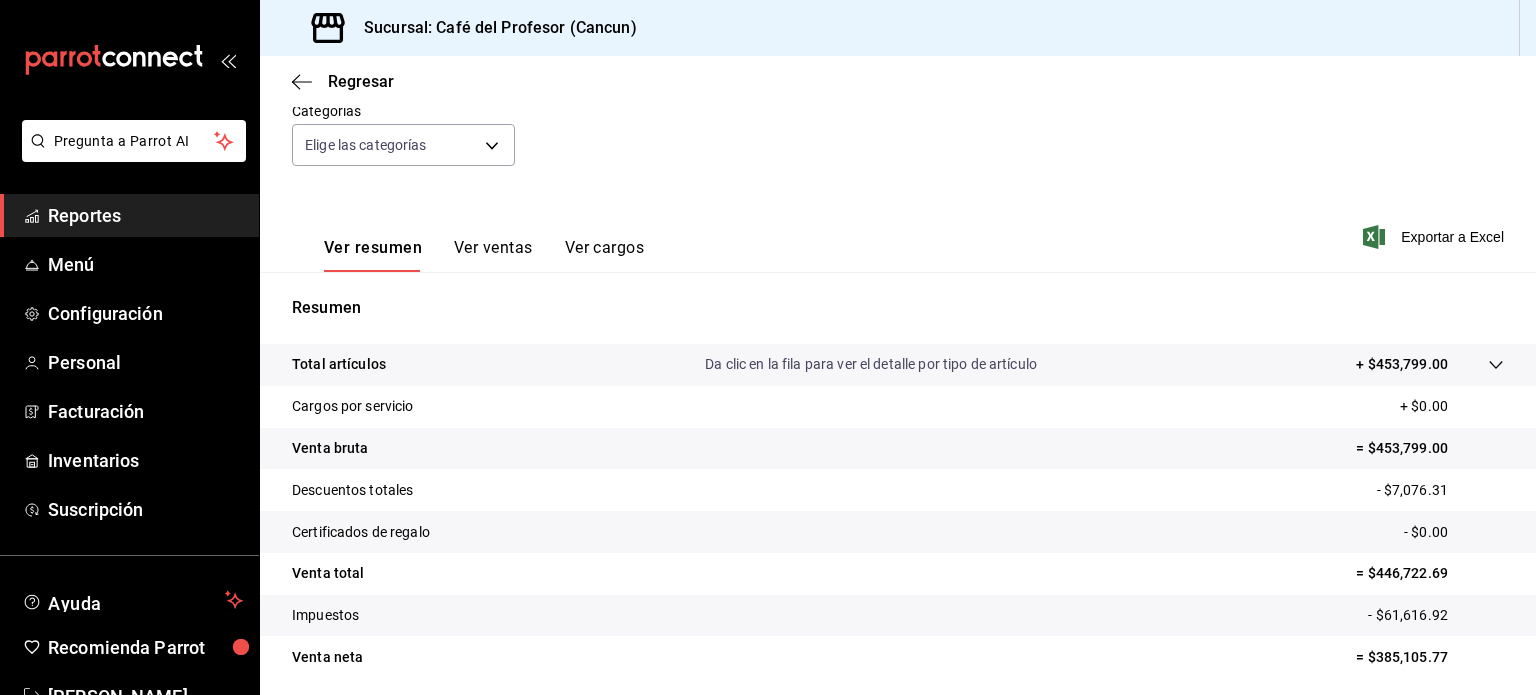 scroll, scrollTop: 193, scrollLeft: 0, axis: vertical 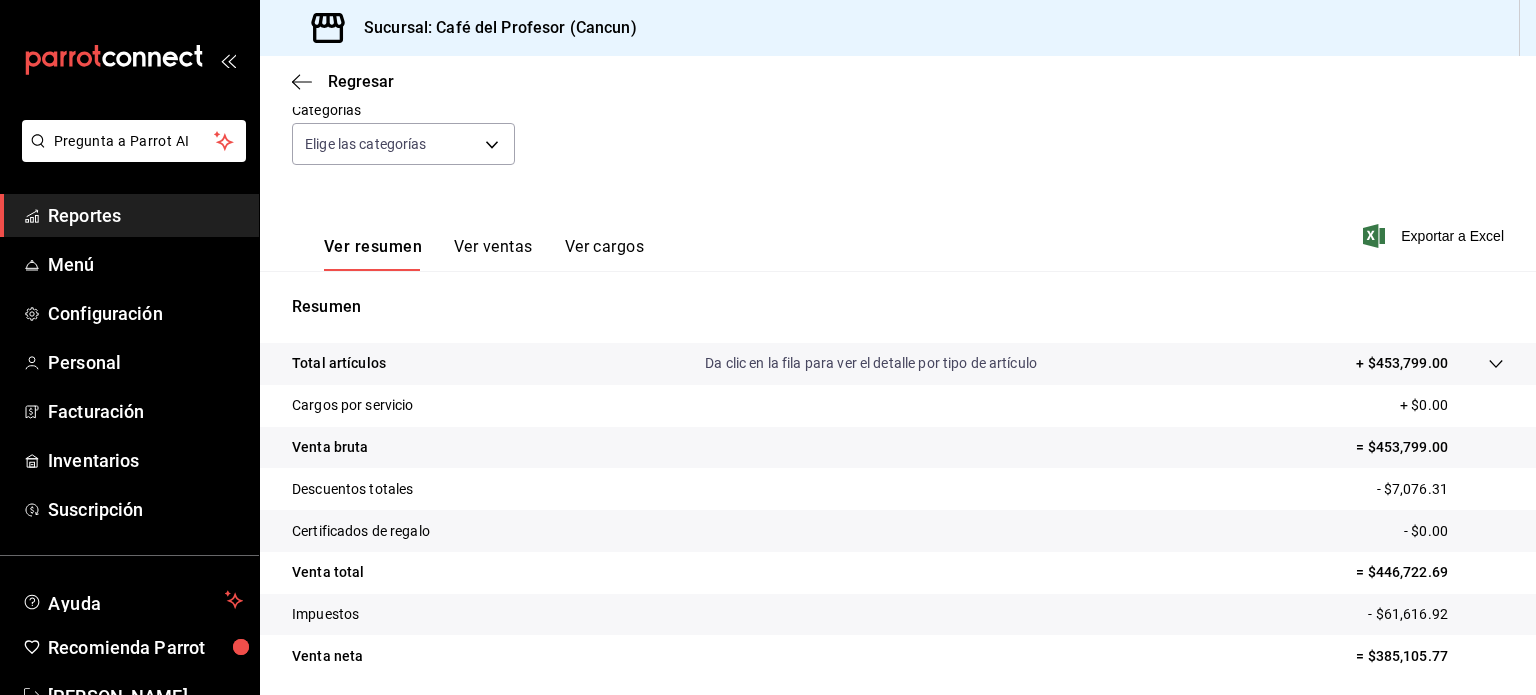 click on "Descuentos totales - $7,076.31" at bounding box center (898, 489) 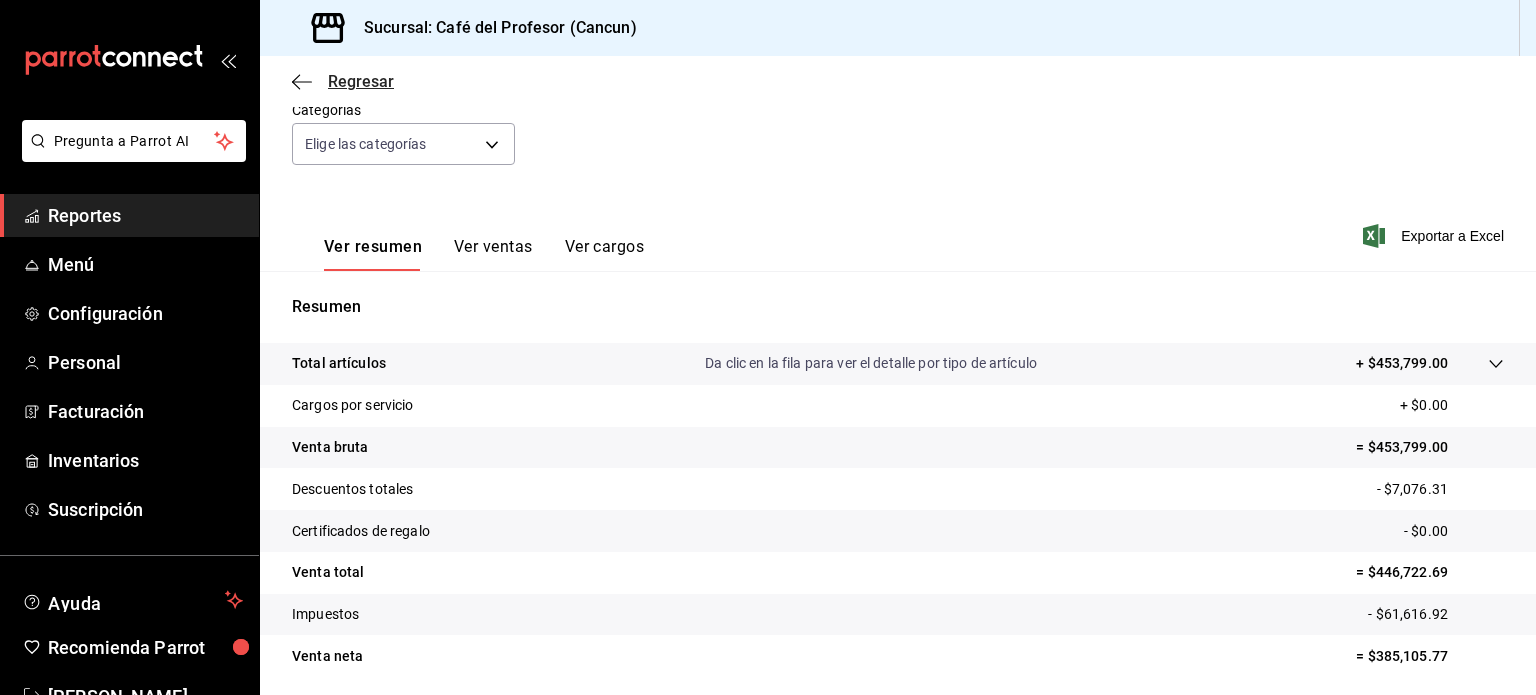 click 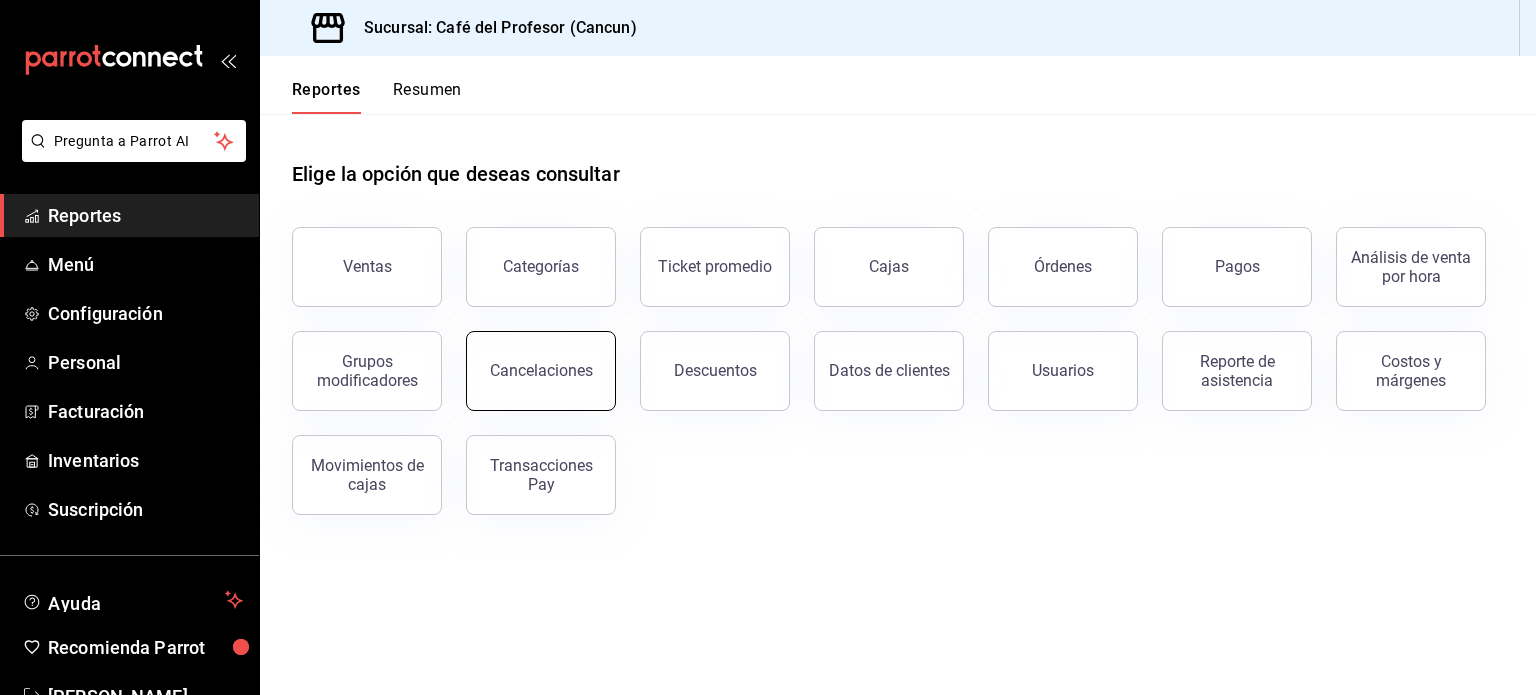 click on "Cancelaciones" at bounding box center [541, 371] 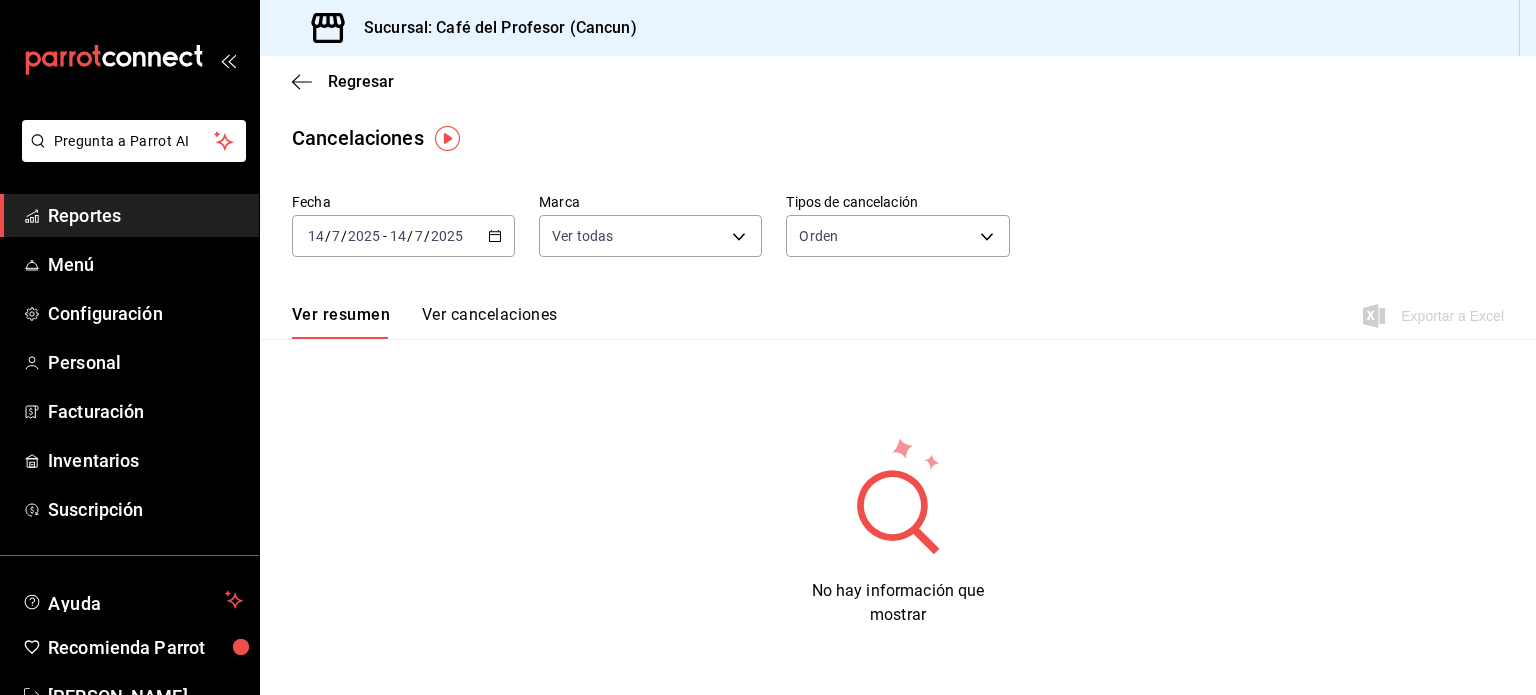 click on "[DATE] [DATE] - [DATE] [DATE]" at bounding box center (403, 236) 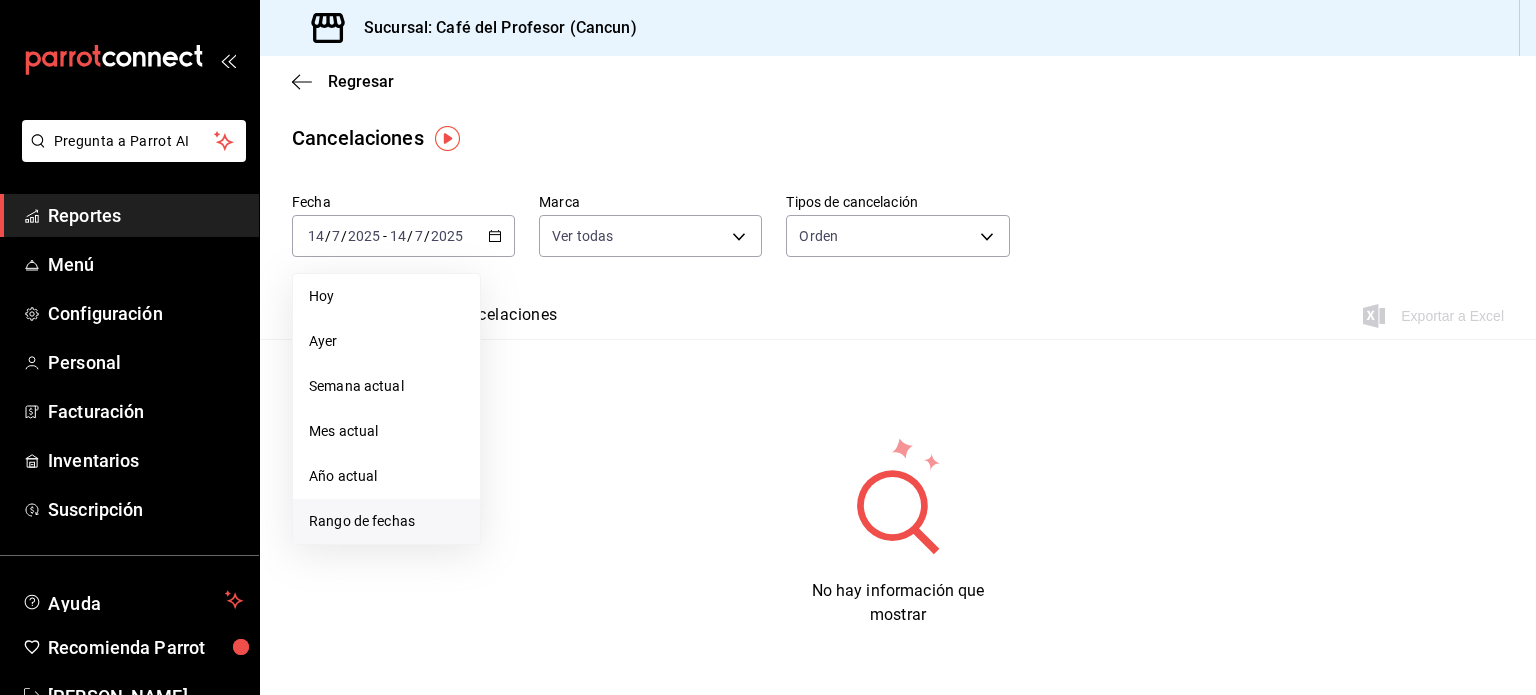 click on "Rango de fechas" at bounding box center [386, 521] 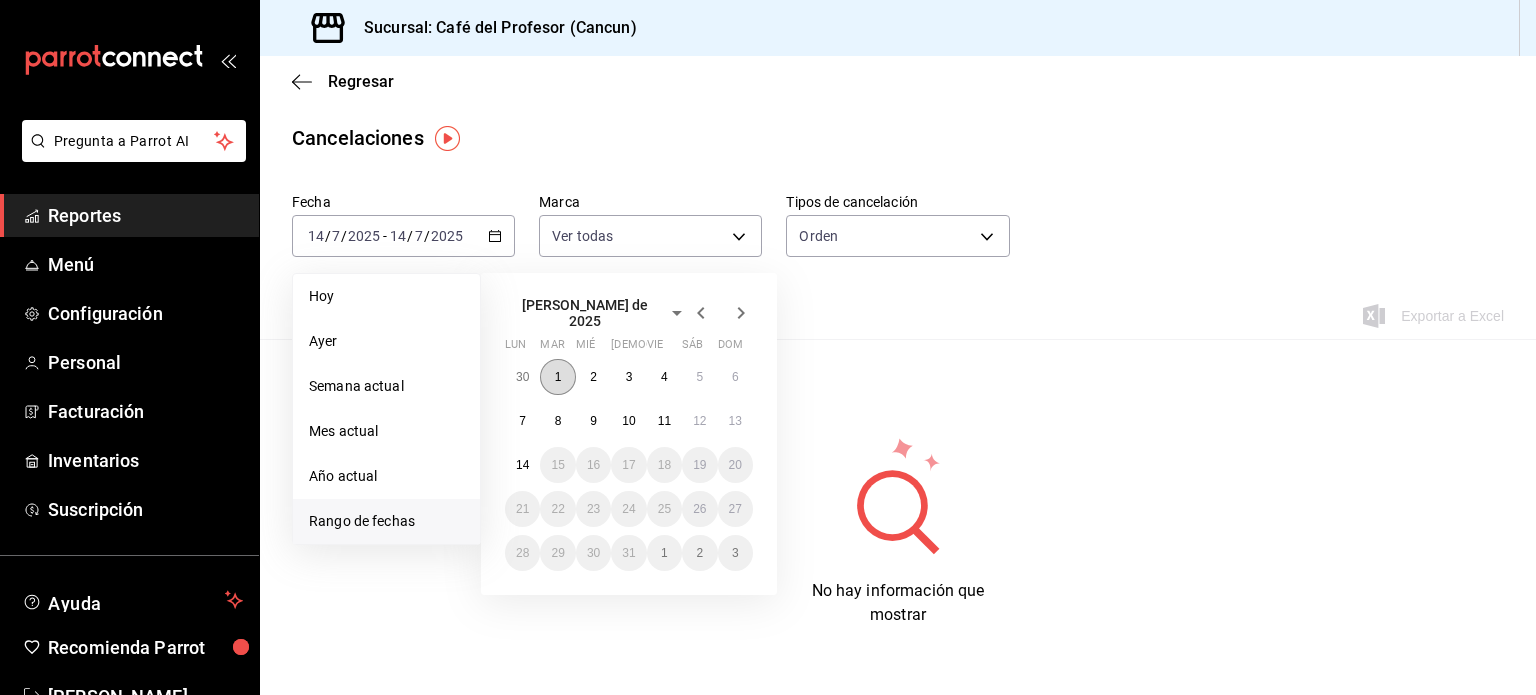 click on "1" at bounding box center (557, 377) 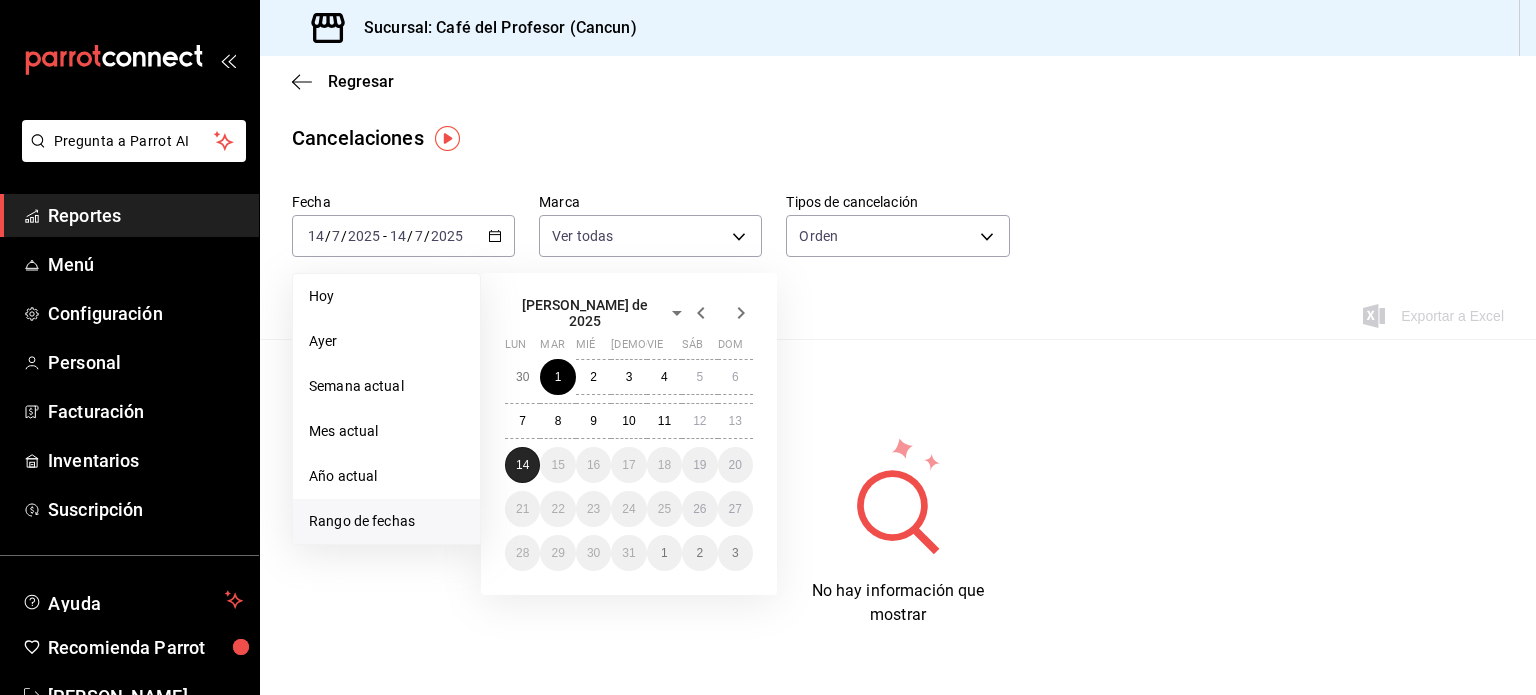 click on "14" at bounding box center [522, 465] 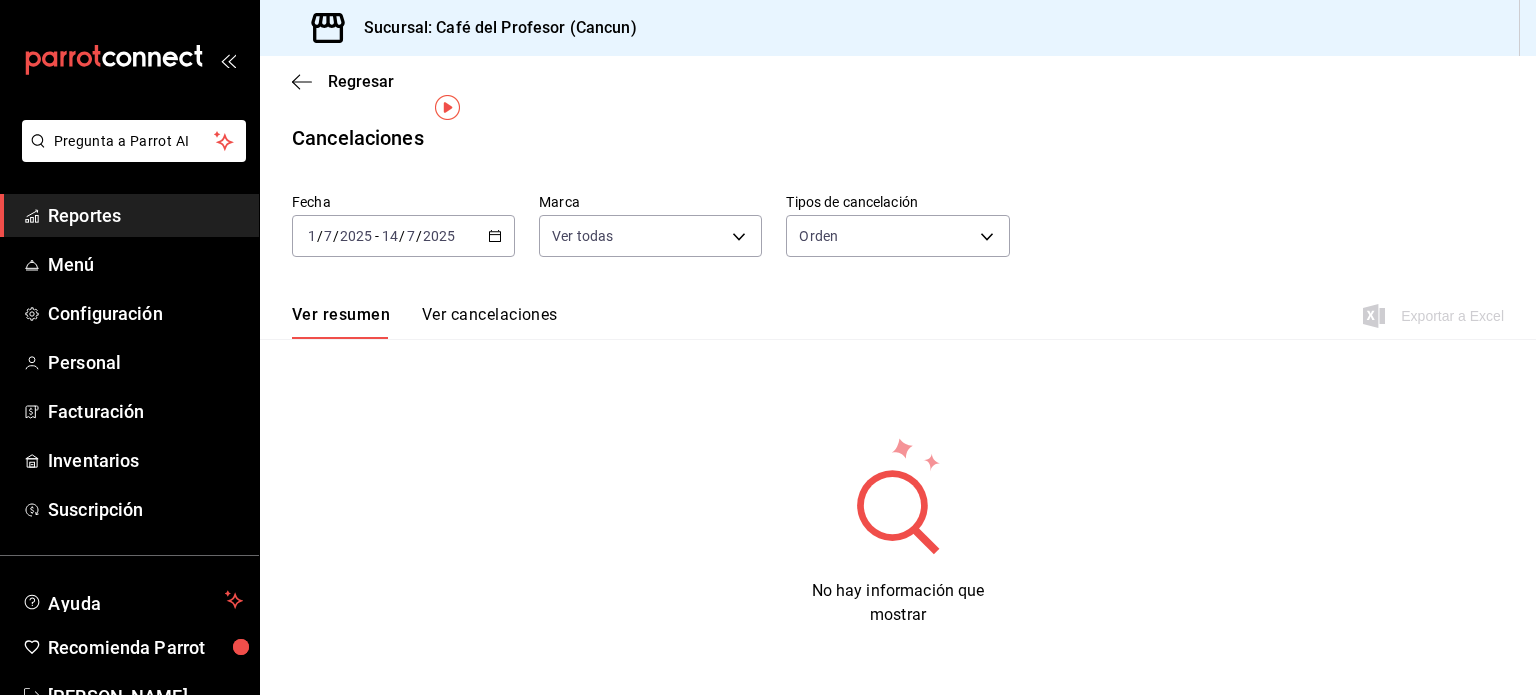 scroll, scrollTop: 32, scrollLeft: 0, axis: vertical 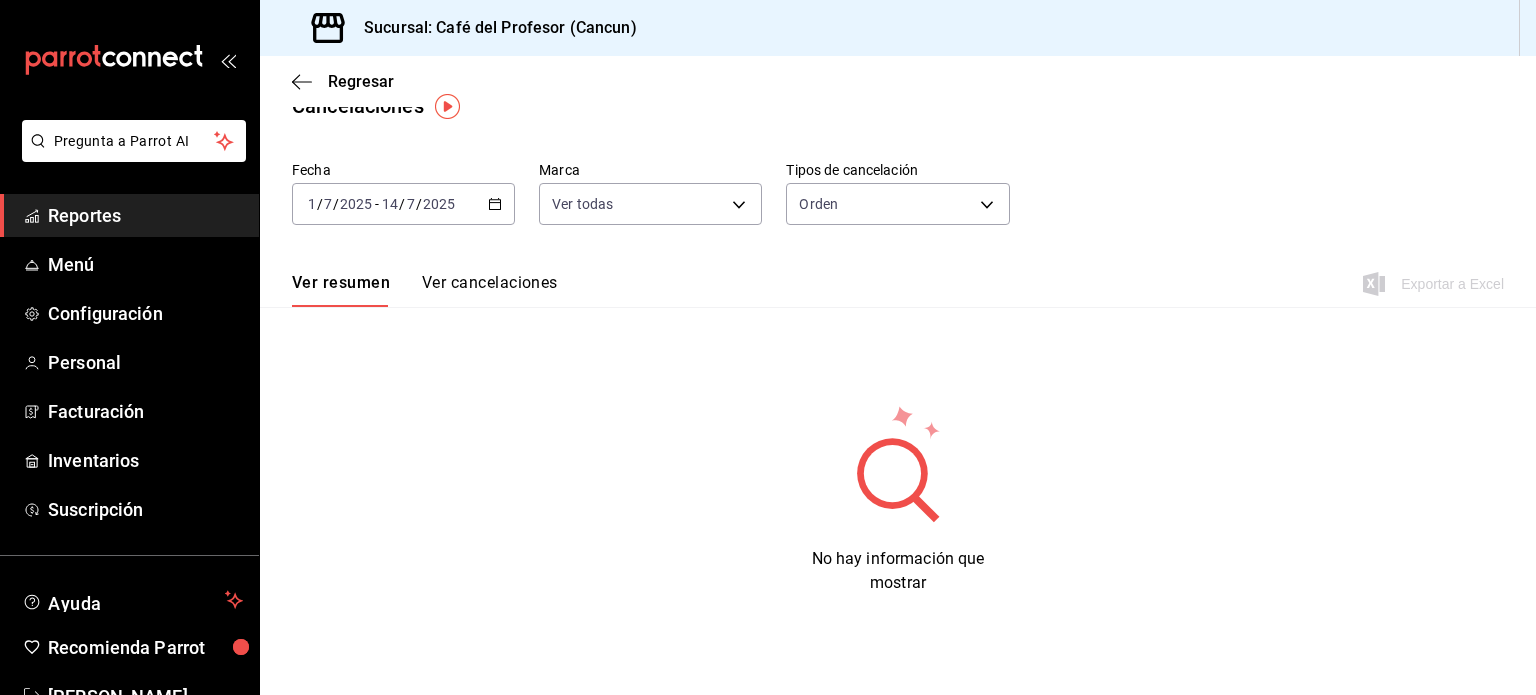 click on "Ver resumen Ver cancelaciones Exportar a Excel" at bounding box center [898, 278] 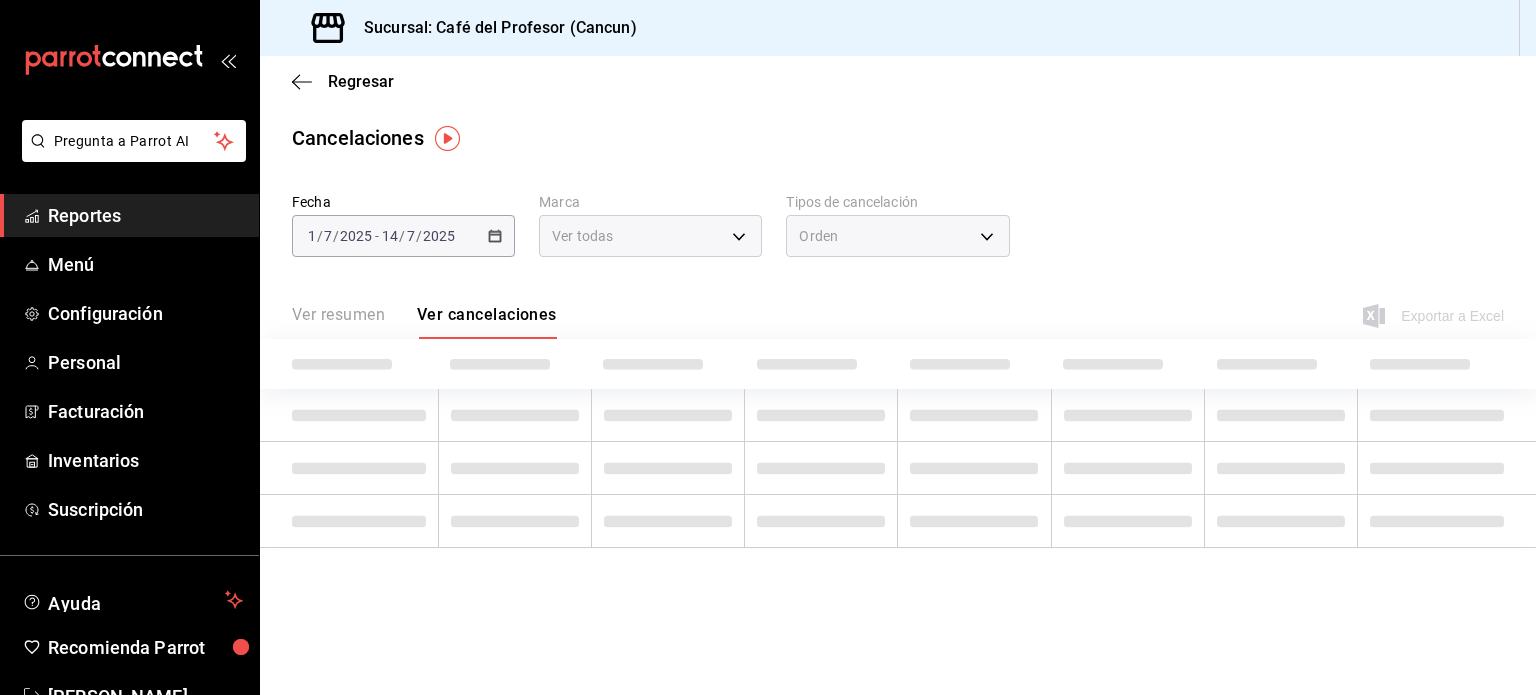 scroll, scrollTop: 0, scrollLeft: 0, axis: both 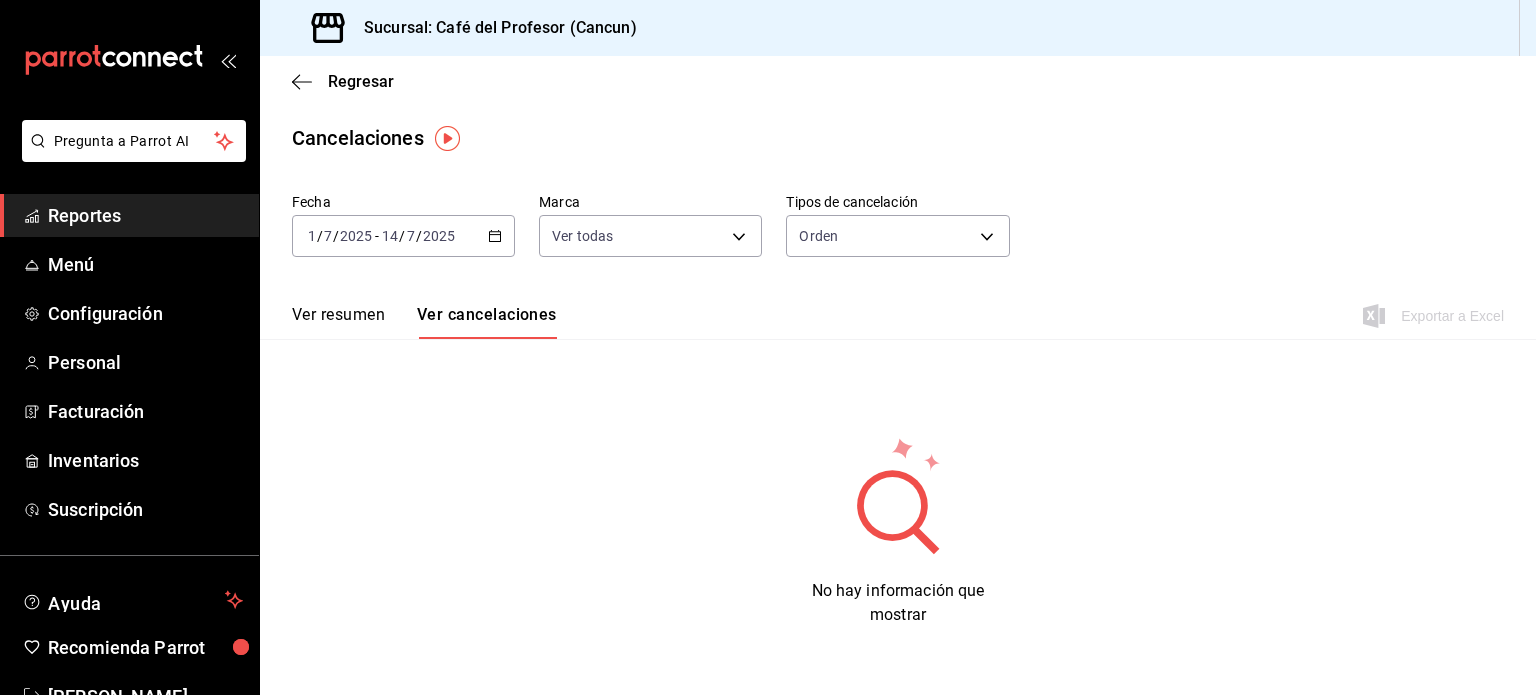 click on "Ver cancelaciones" at bounding box center (487, 322) 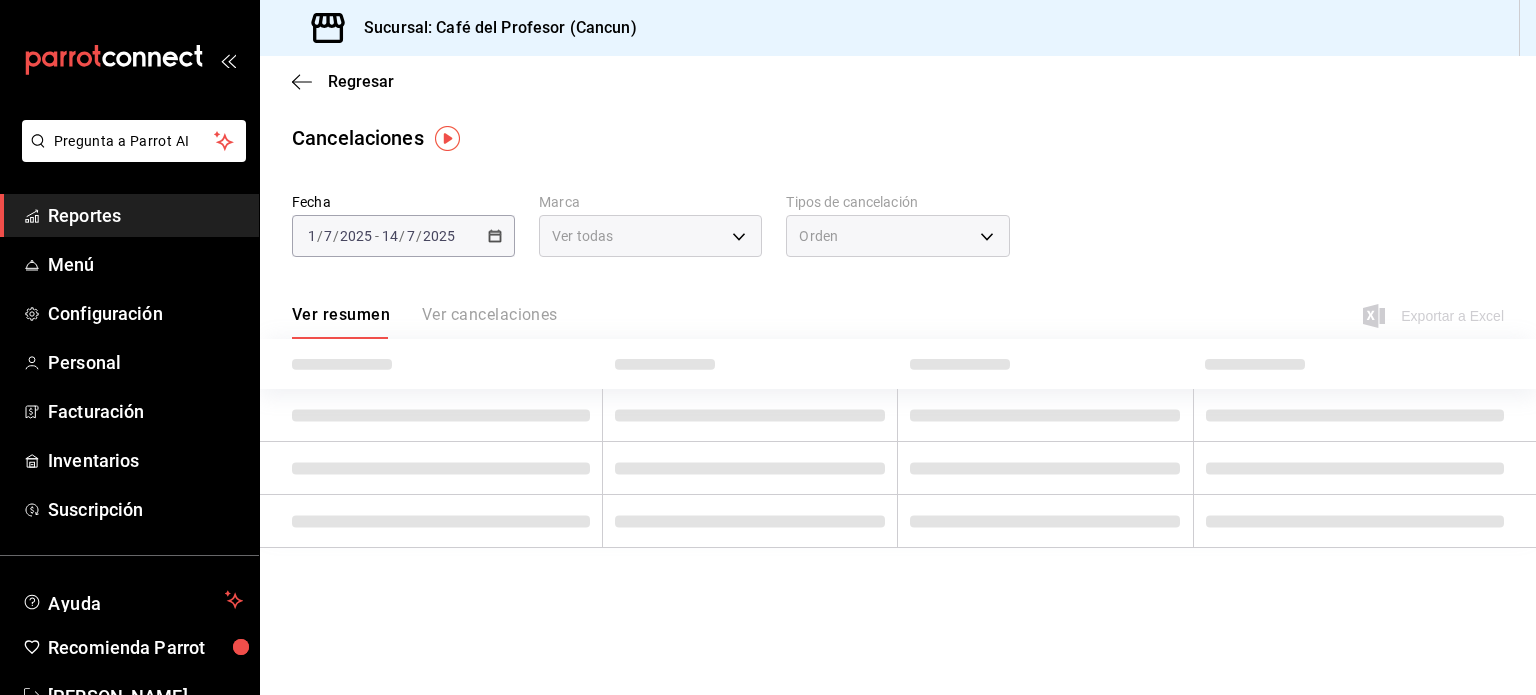 click on "Ver resumen Ver cancelaciones" at bounding box center (425, 322) 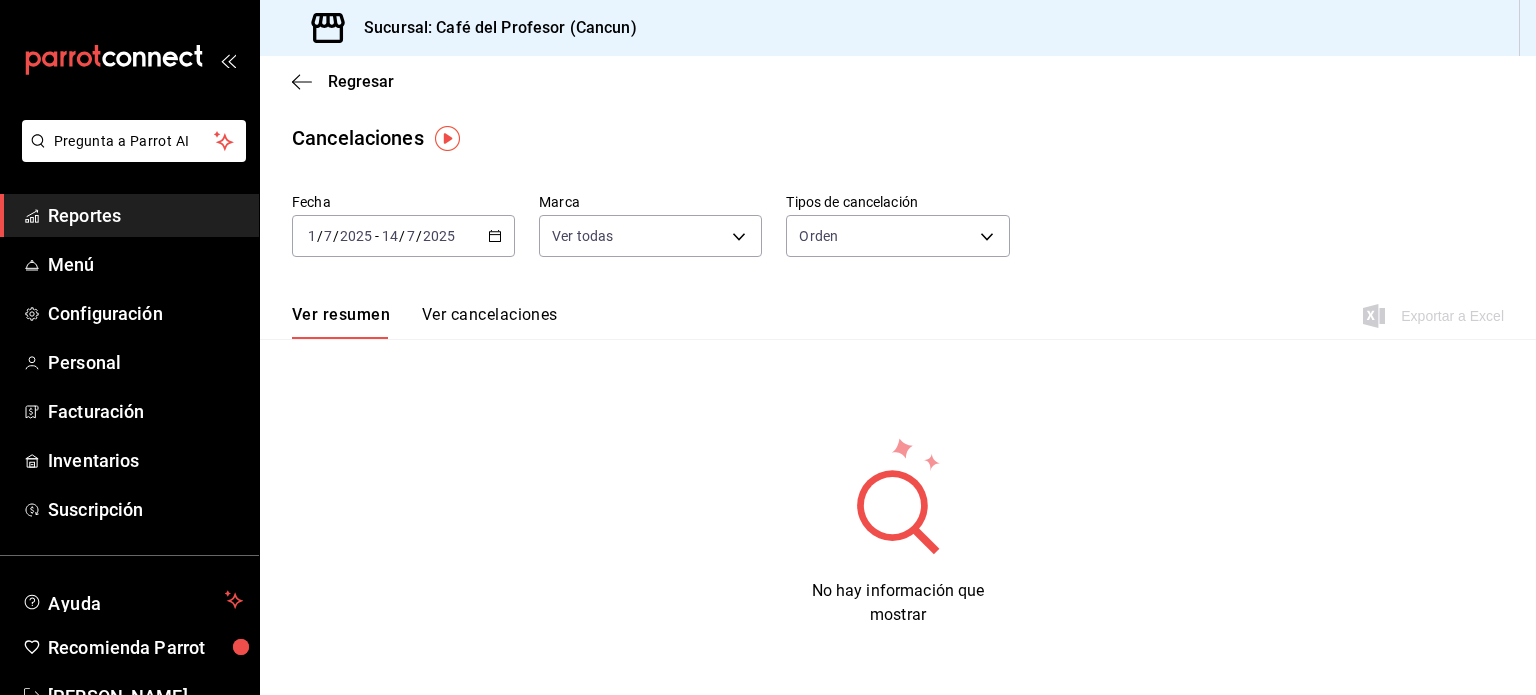 click on "Ver cancelaciones" at bounding box center [490, 322] 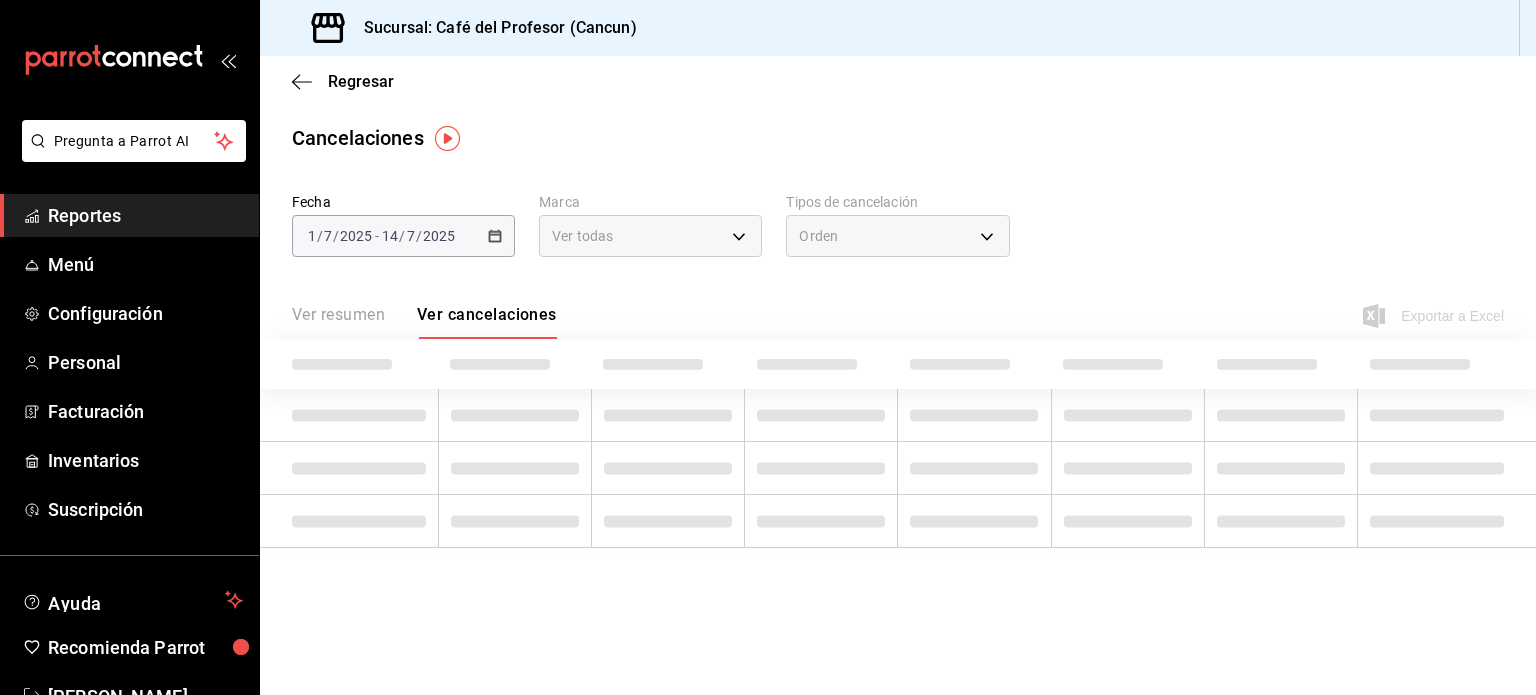 click on "Ver resumen Ver cancelaciones" at bounding box center (424, 322) 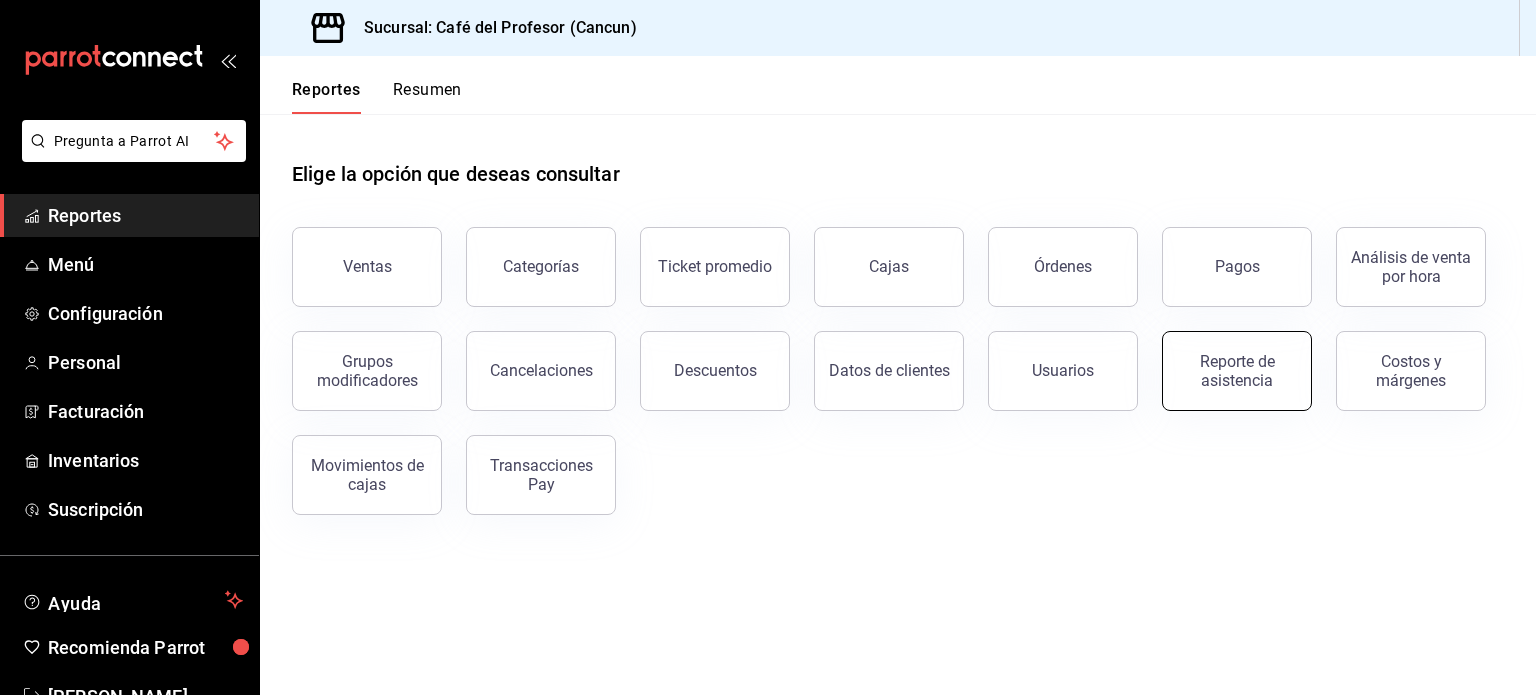 click on "Reporte de asistencia" at bounding box center [1225, 359] 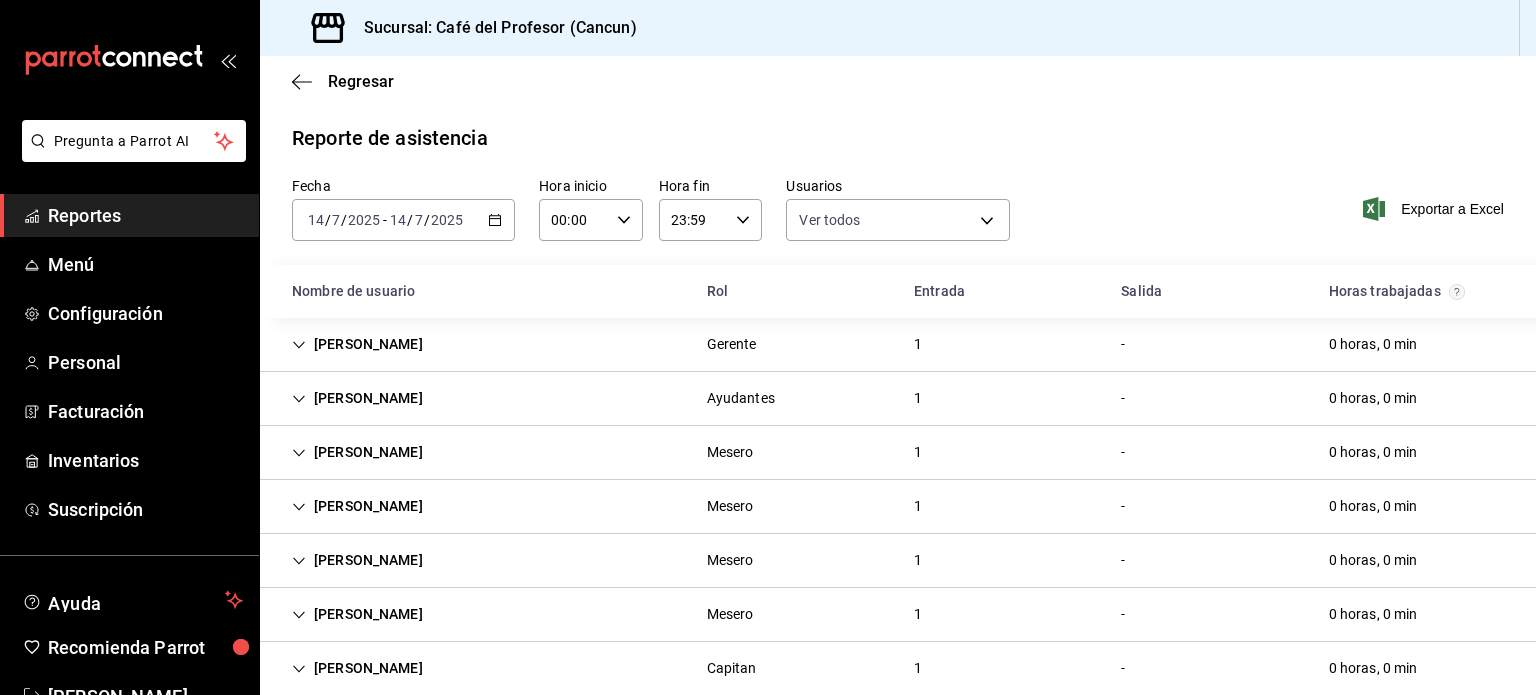 click on "[DATE] [DATE] - [DATE] [DATE]" at bounding box center [403, 220] 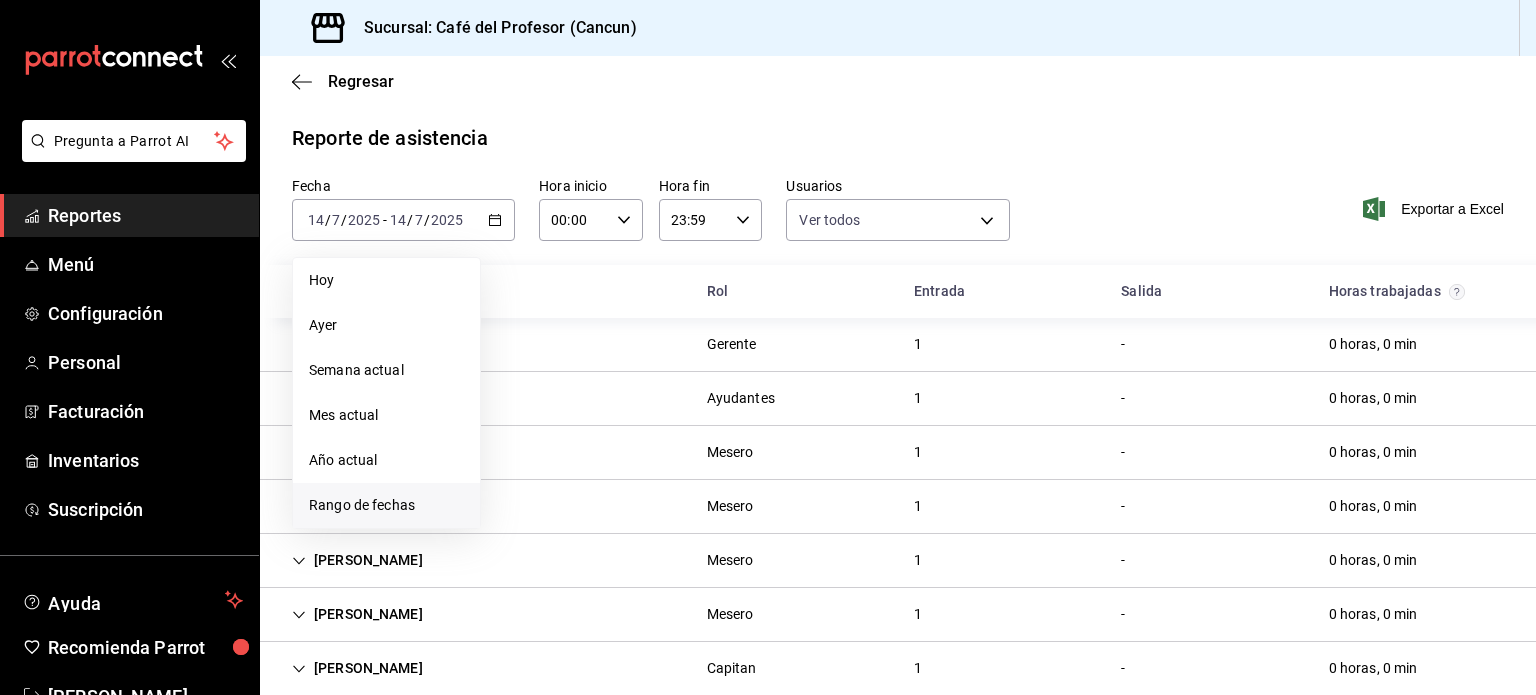 click on "Rango de fechas" at bounding box center [386, 505] 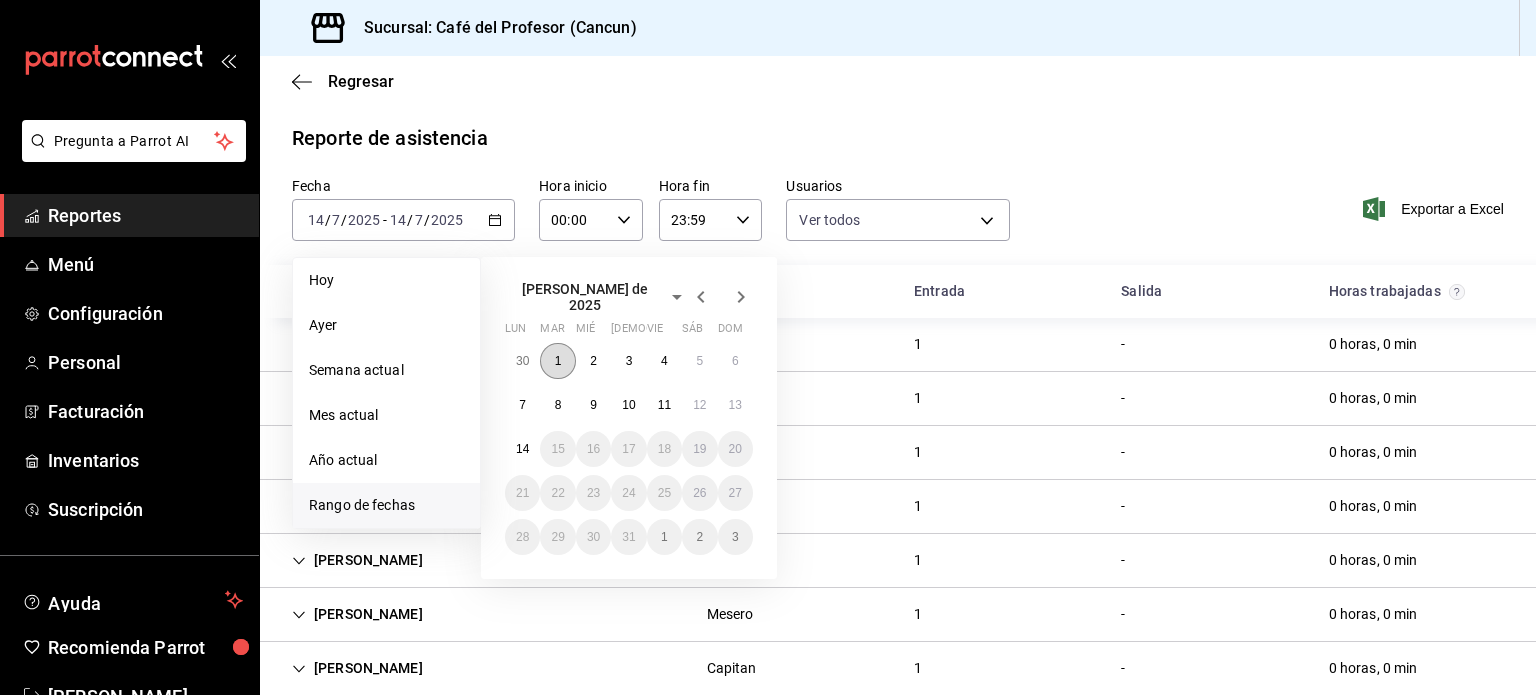 click on "1" at bounding box center [557, 361] 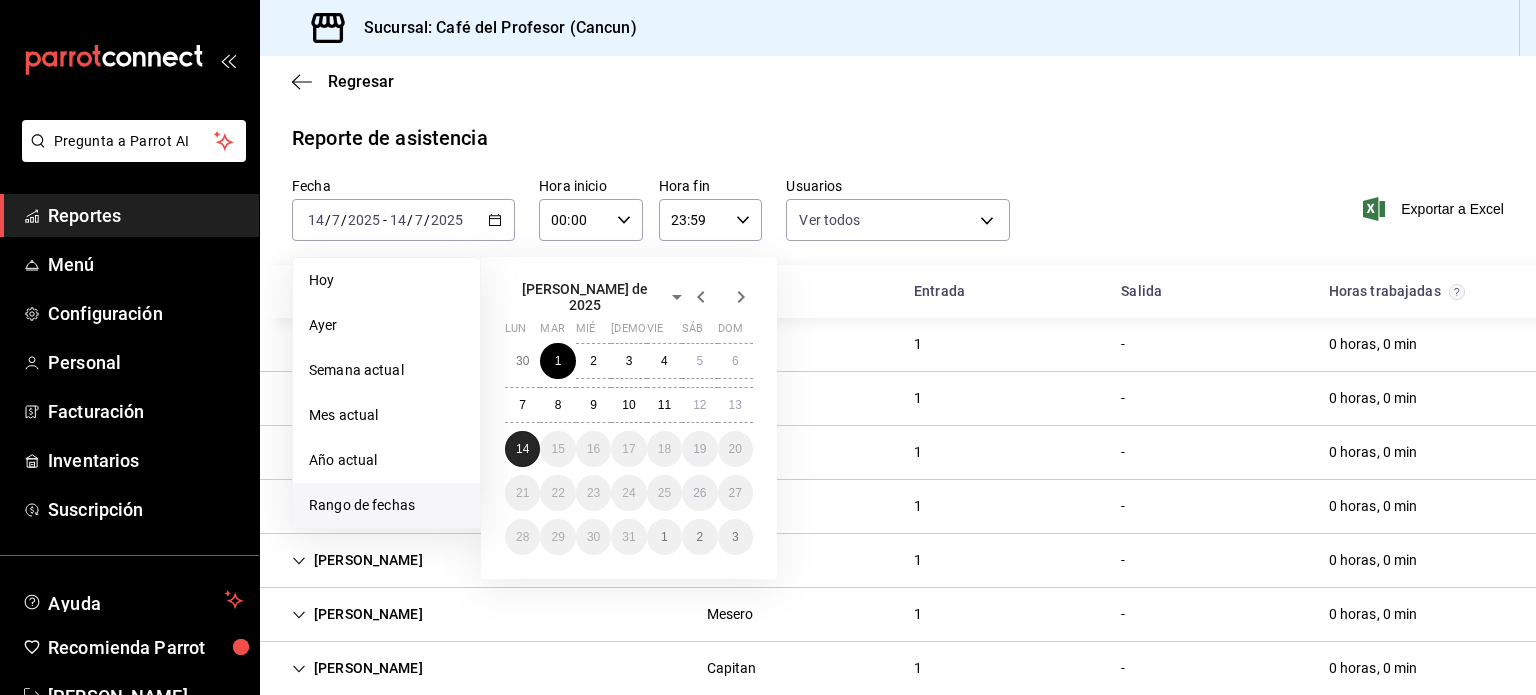 click on "14" at bounding box center [522, 449] 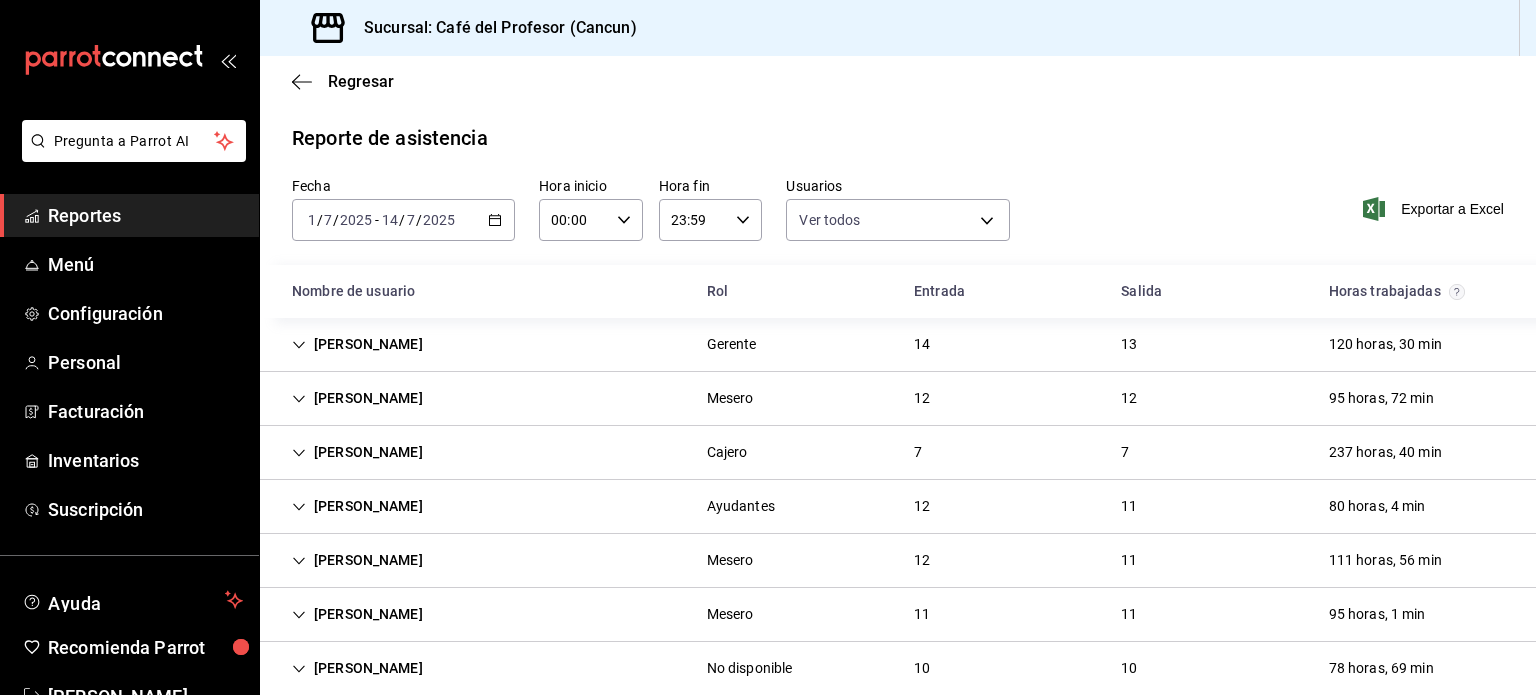 click 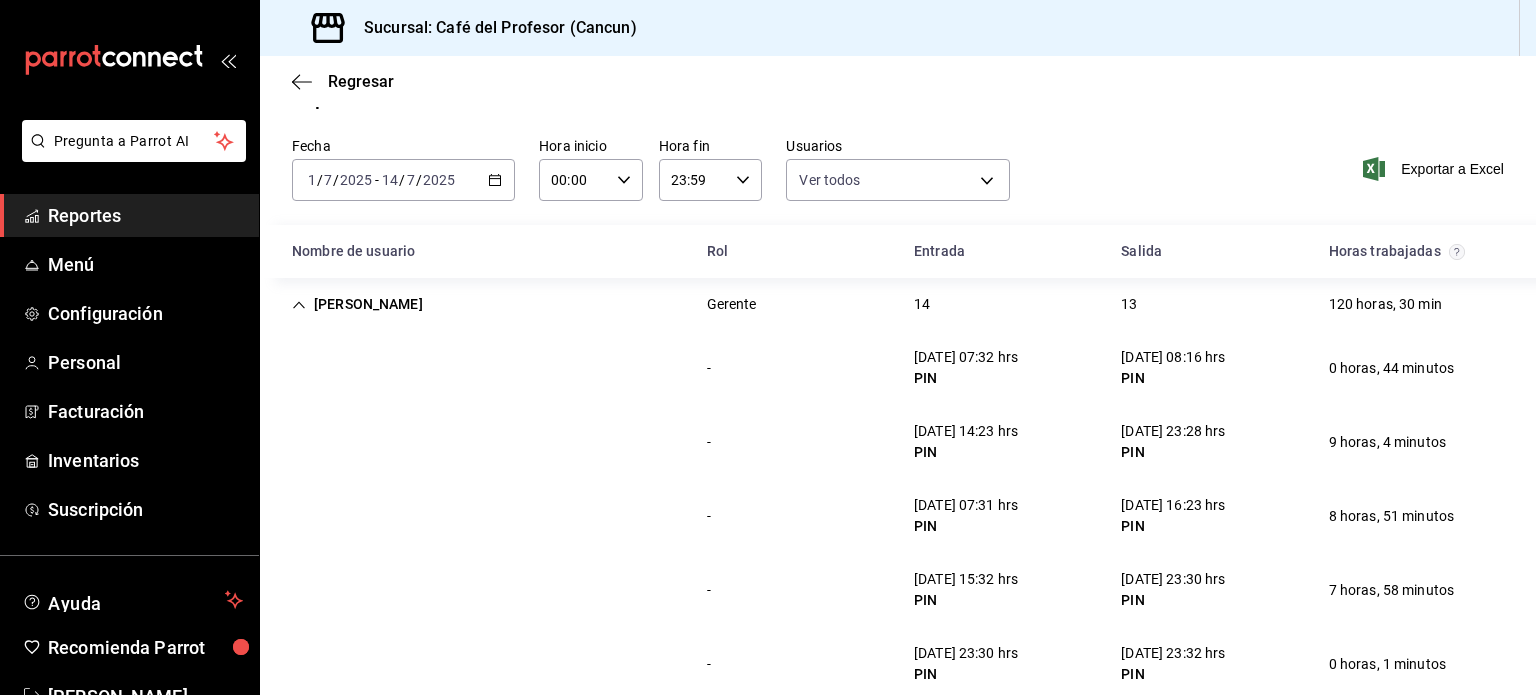 scroll, scrollTop: 80, scrollLeft: 0, axis: vertical 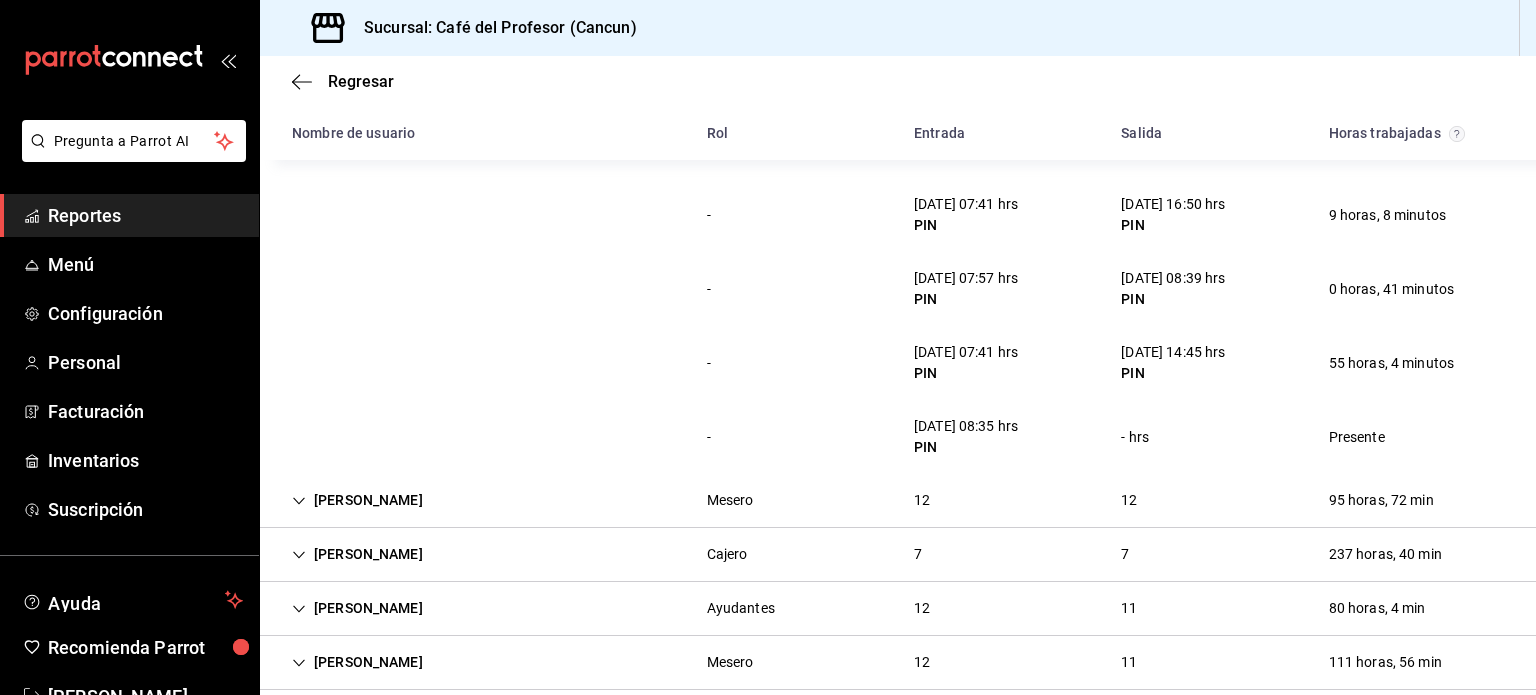 click on "- [DATE] 08:35   hrs PIN -   hrs Presente" at bounding box center [898, 437] 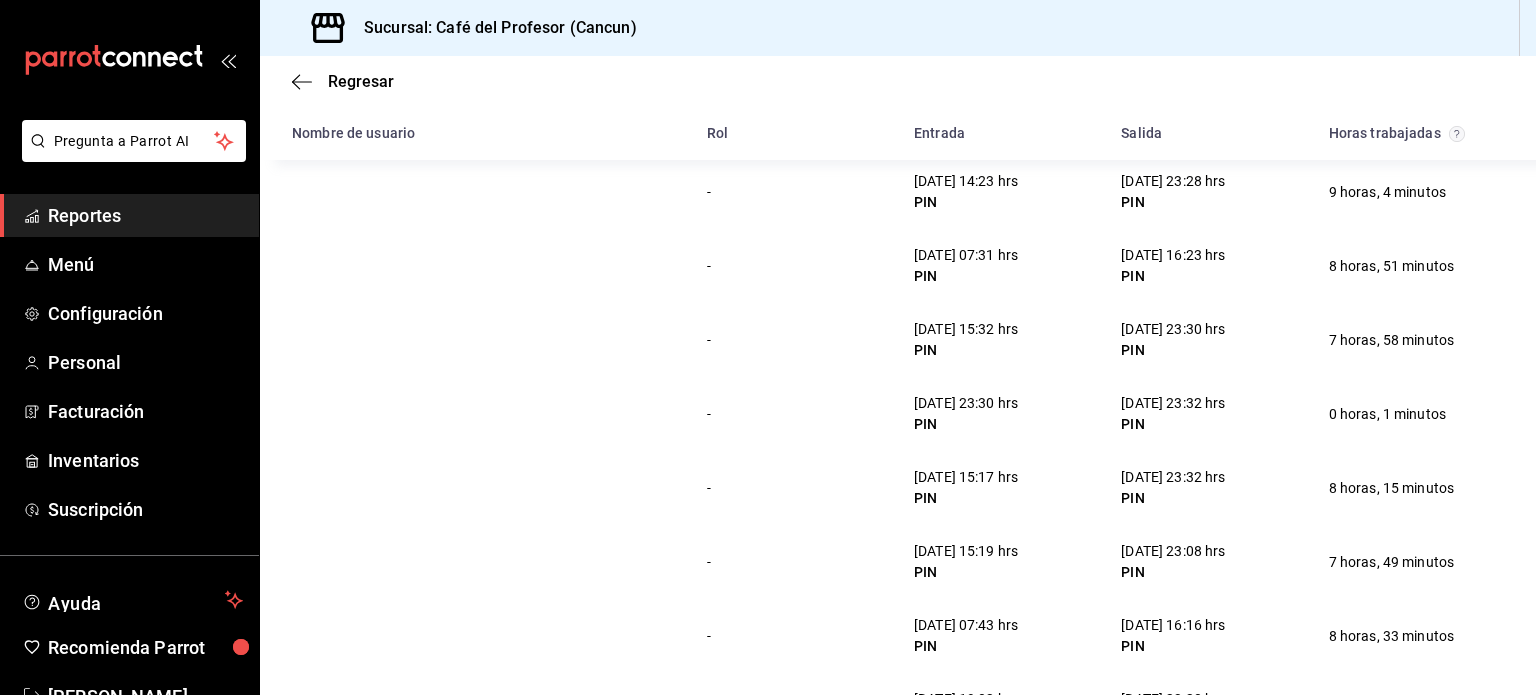 scroll, scrollTop: 0, scrollLeft: 0, axis: both 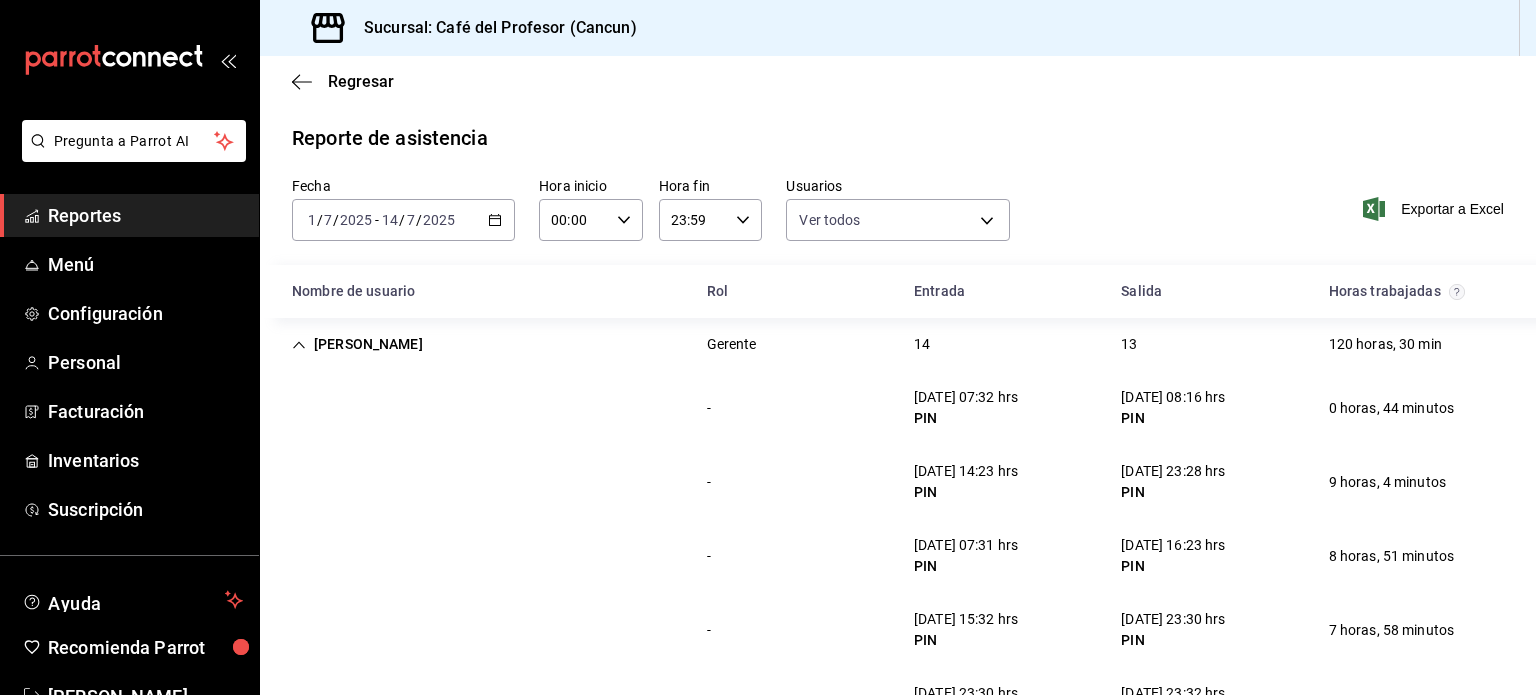 click 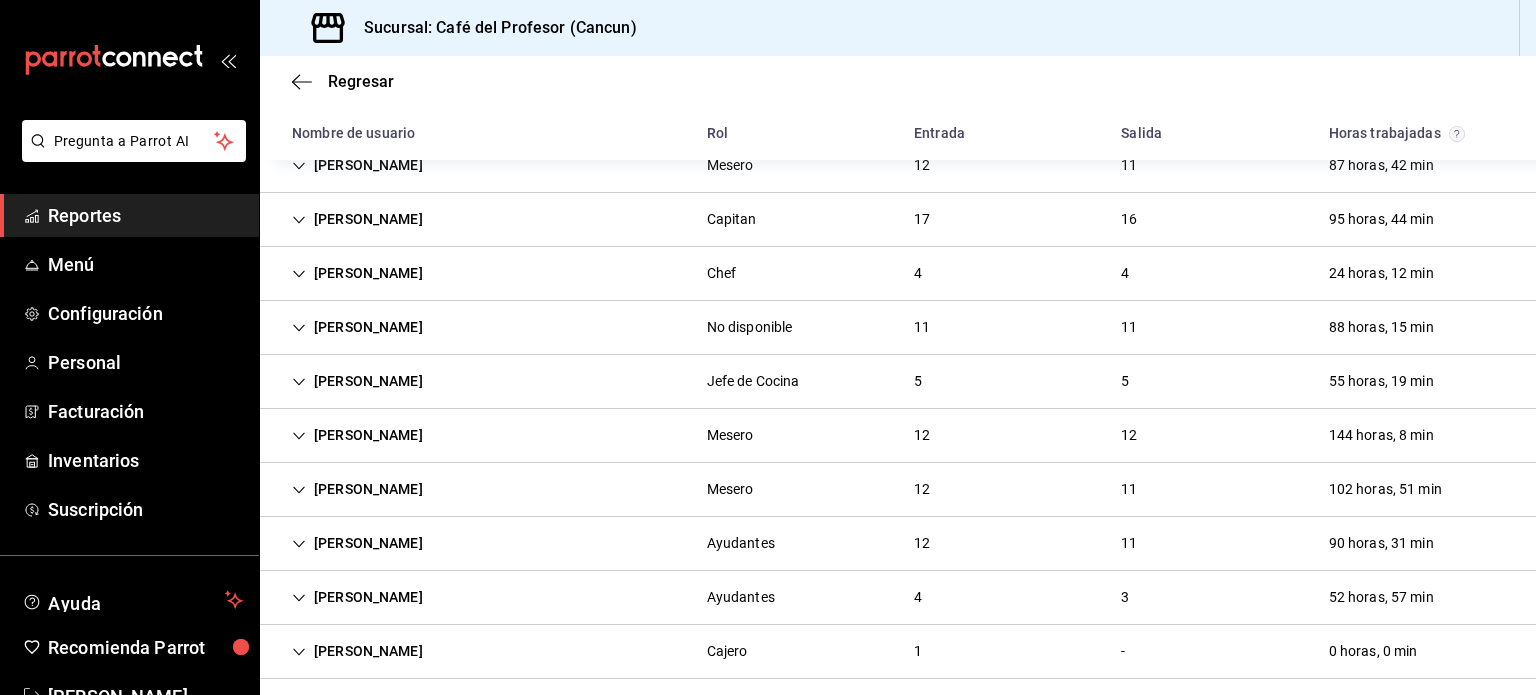 scroll, scrollTop: 784, scrollLeft: 0, axis: vertical 